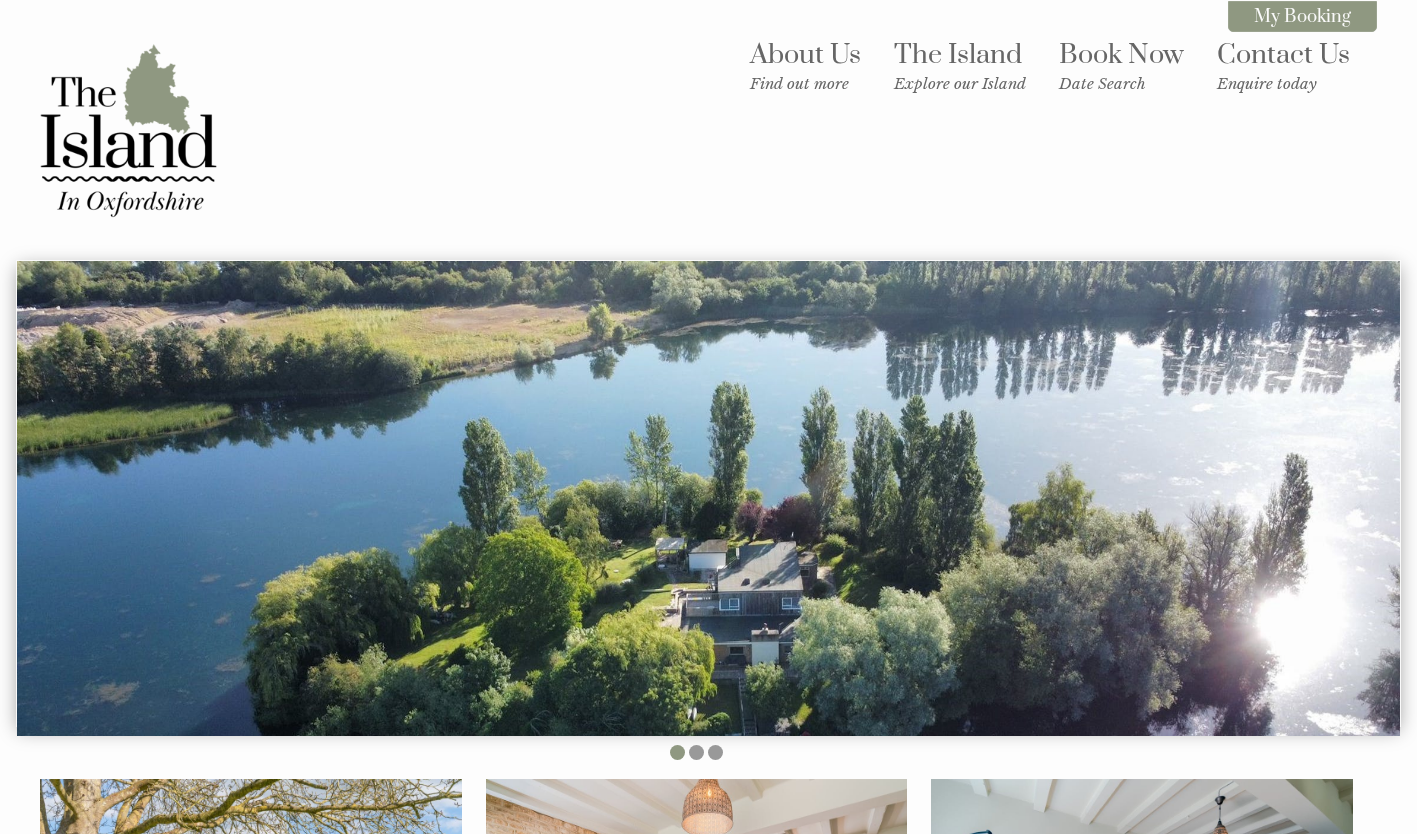 scroll, scrollTop: 0, scrollLeft: 0, axis: both 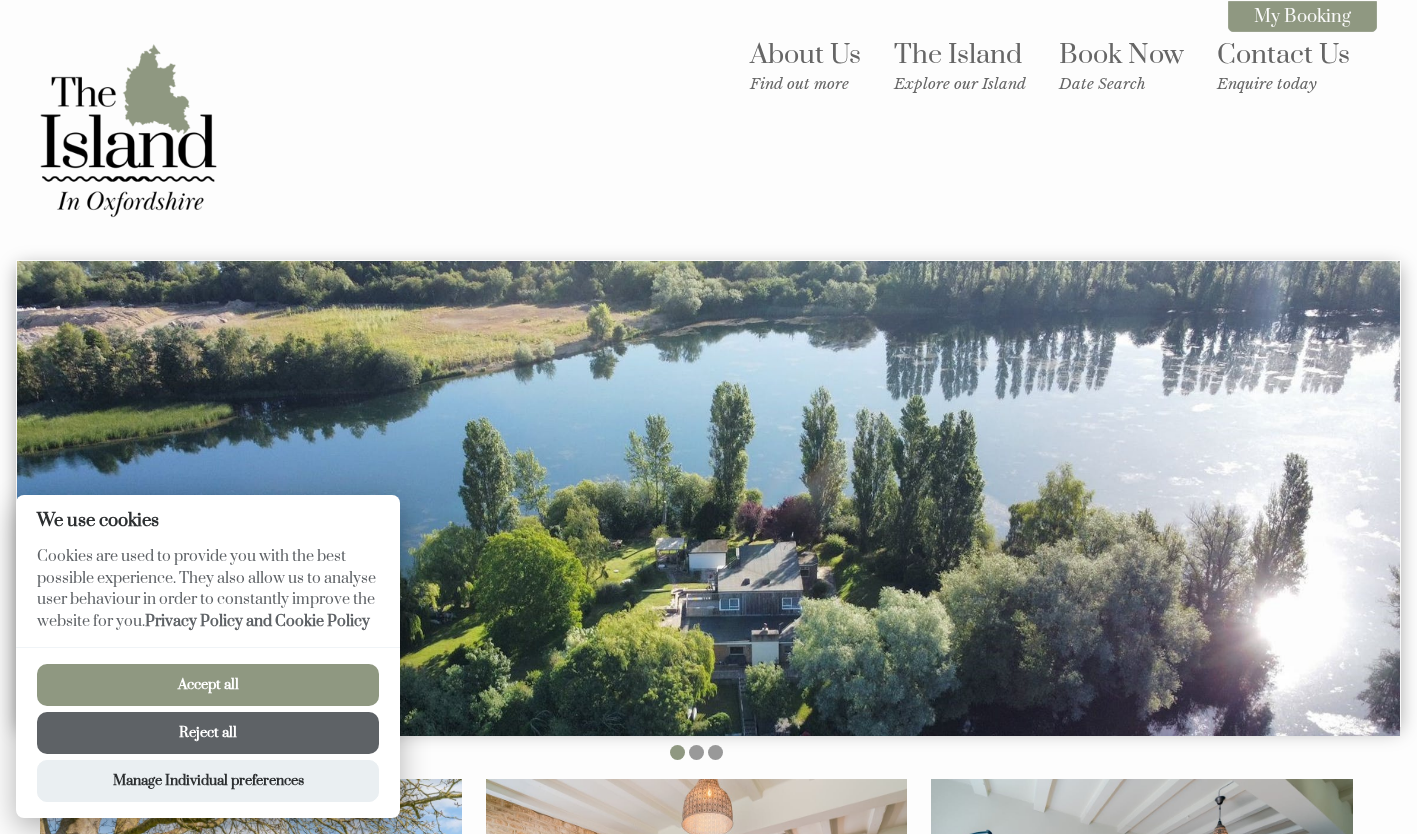 click on "Accept all" at bounding box center (208, 685) 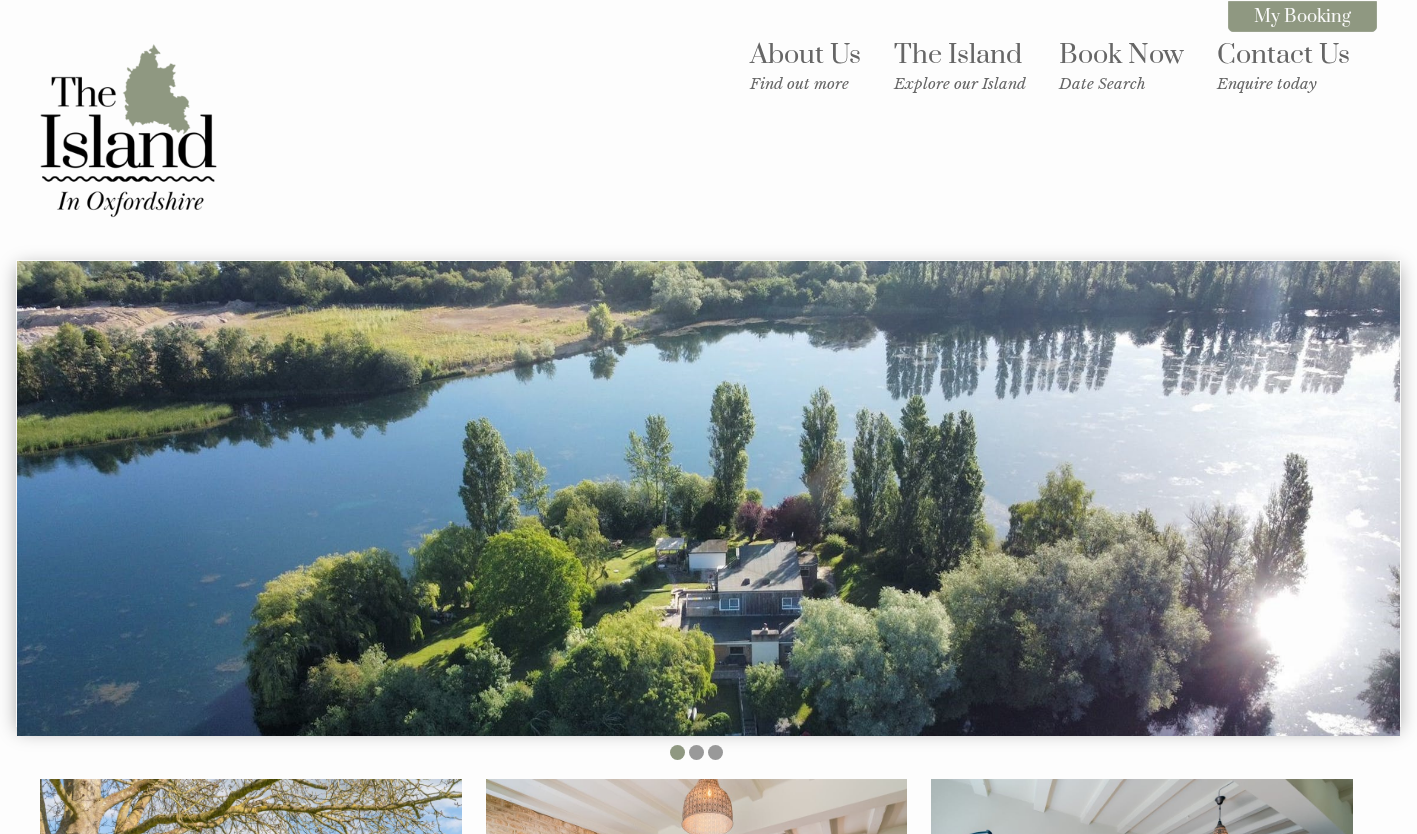 scroll, scrollTop: 0, scrollLeft: 0, axis: both 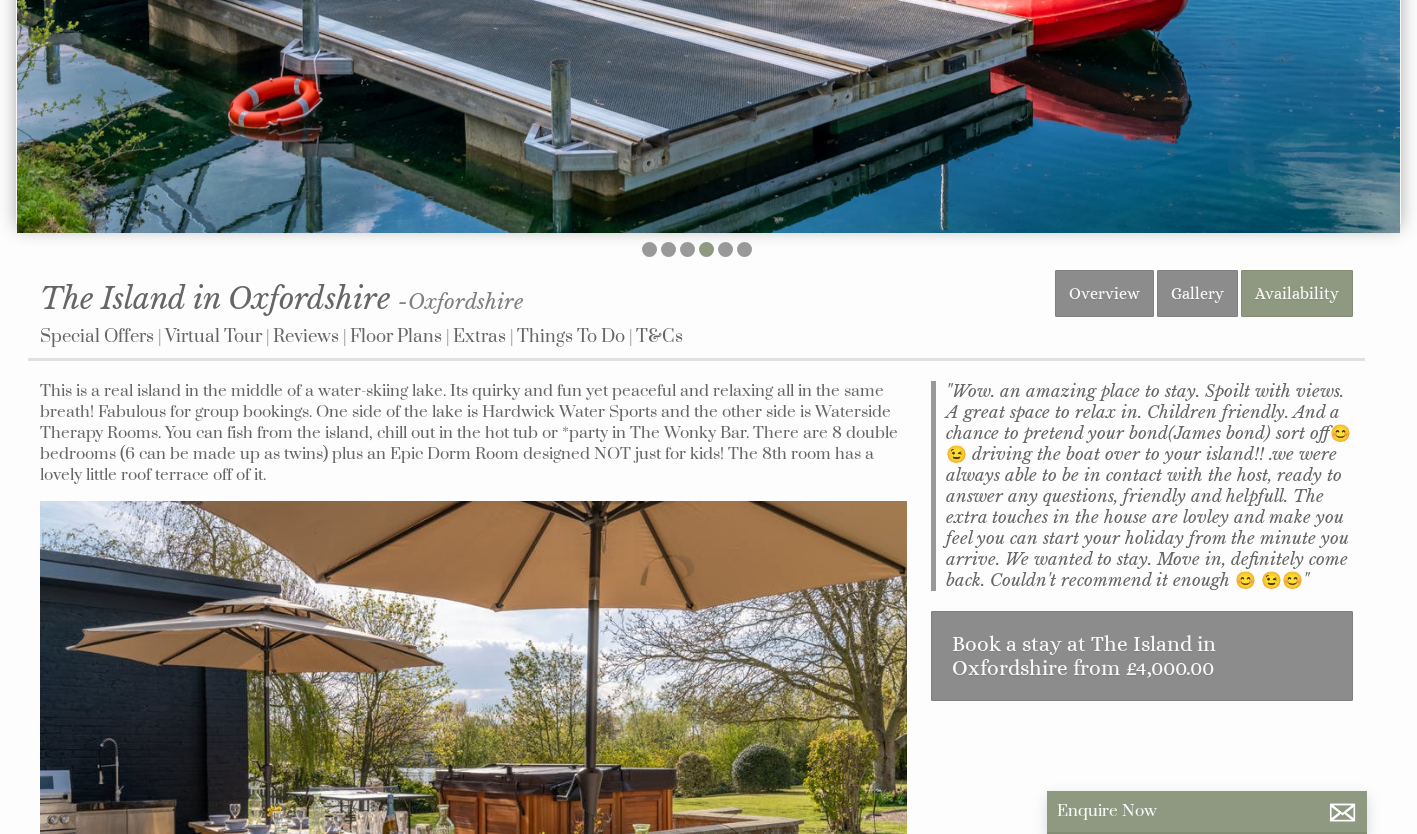 click at bounding box center [473, 790] 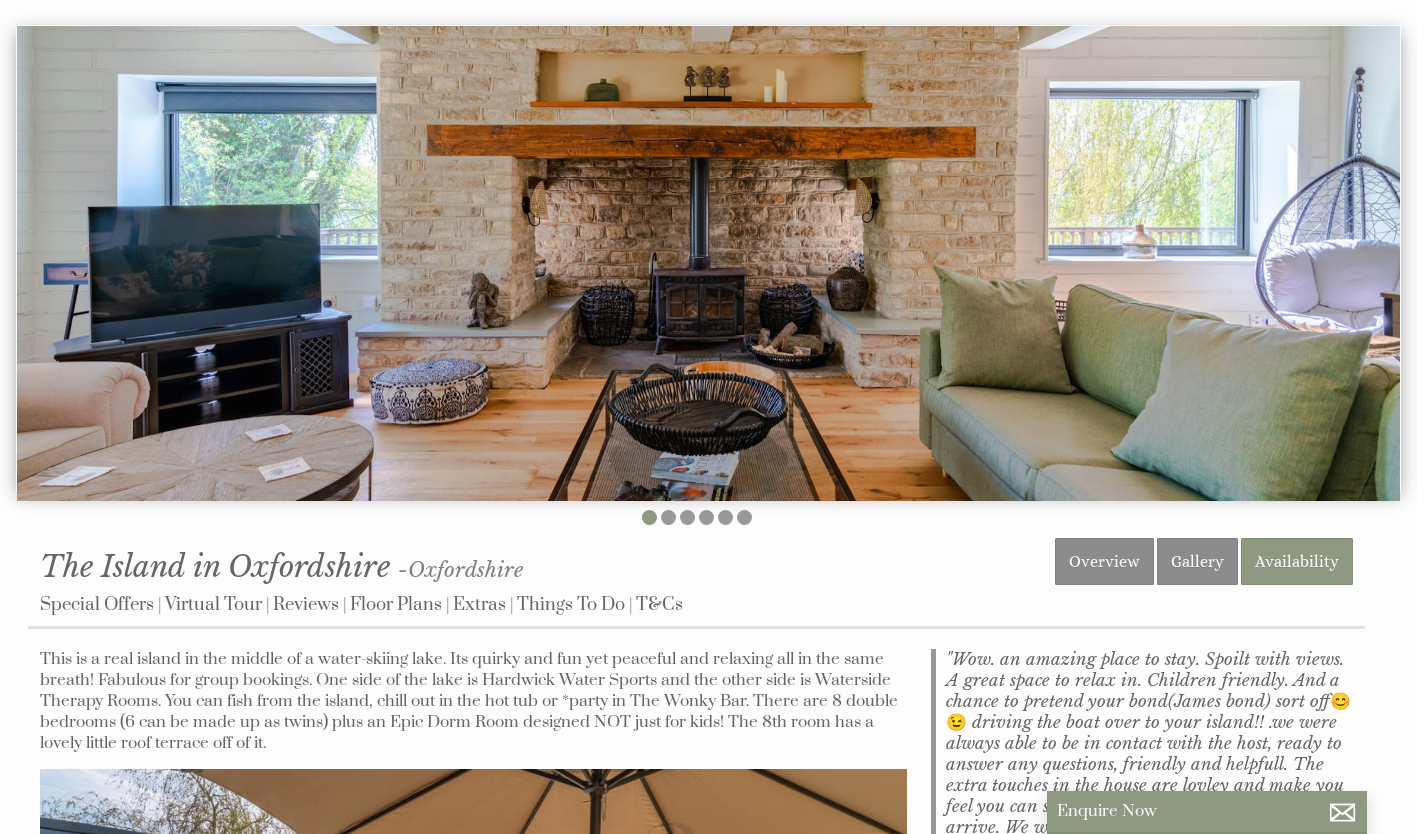 scroll, scrollTop: 234, scrollLeft: 0, axis: vertical 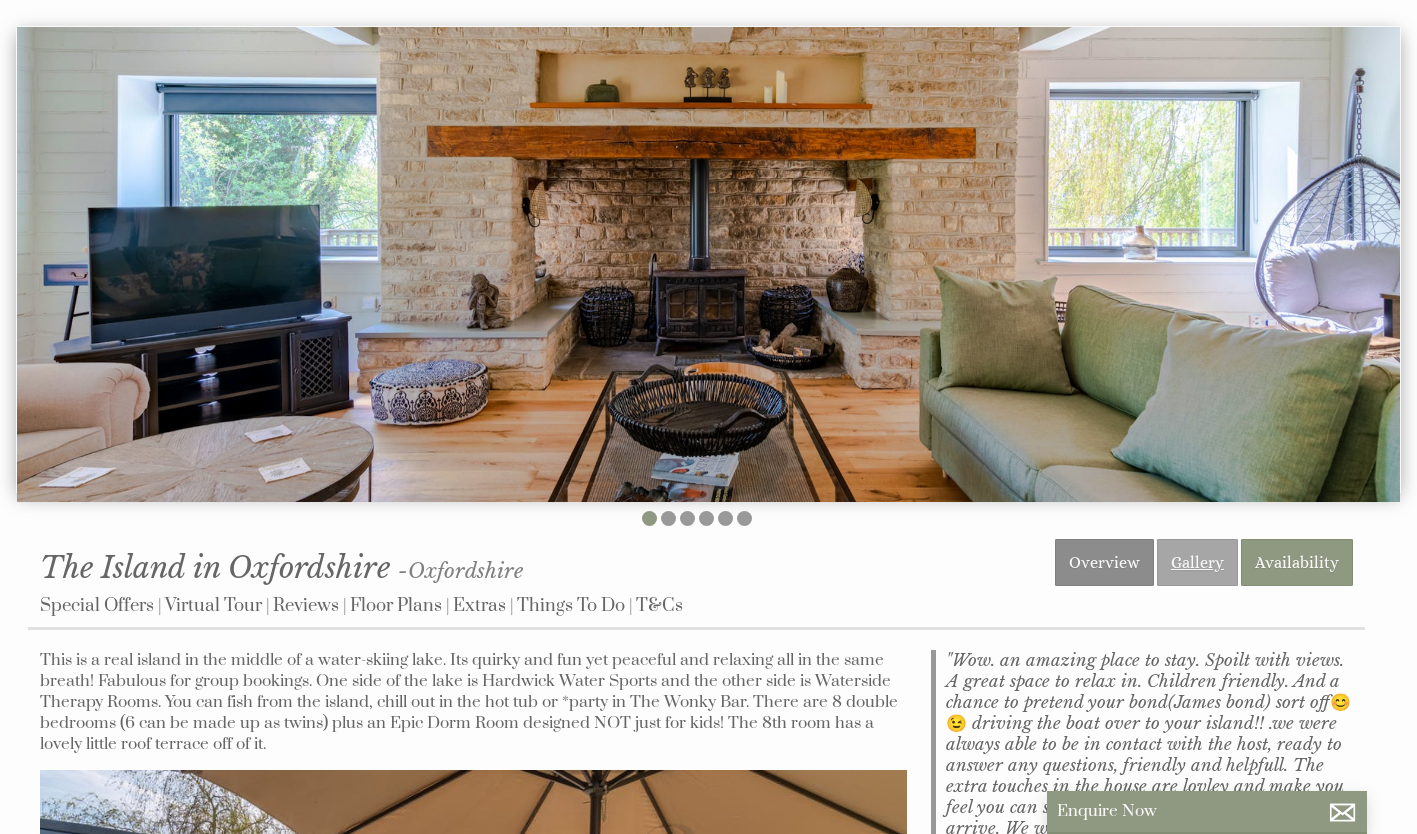 click on "Gallery" at bounding box center (1197, 562) 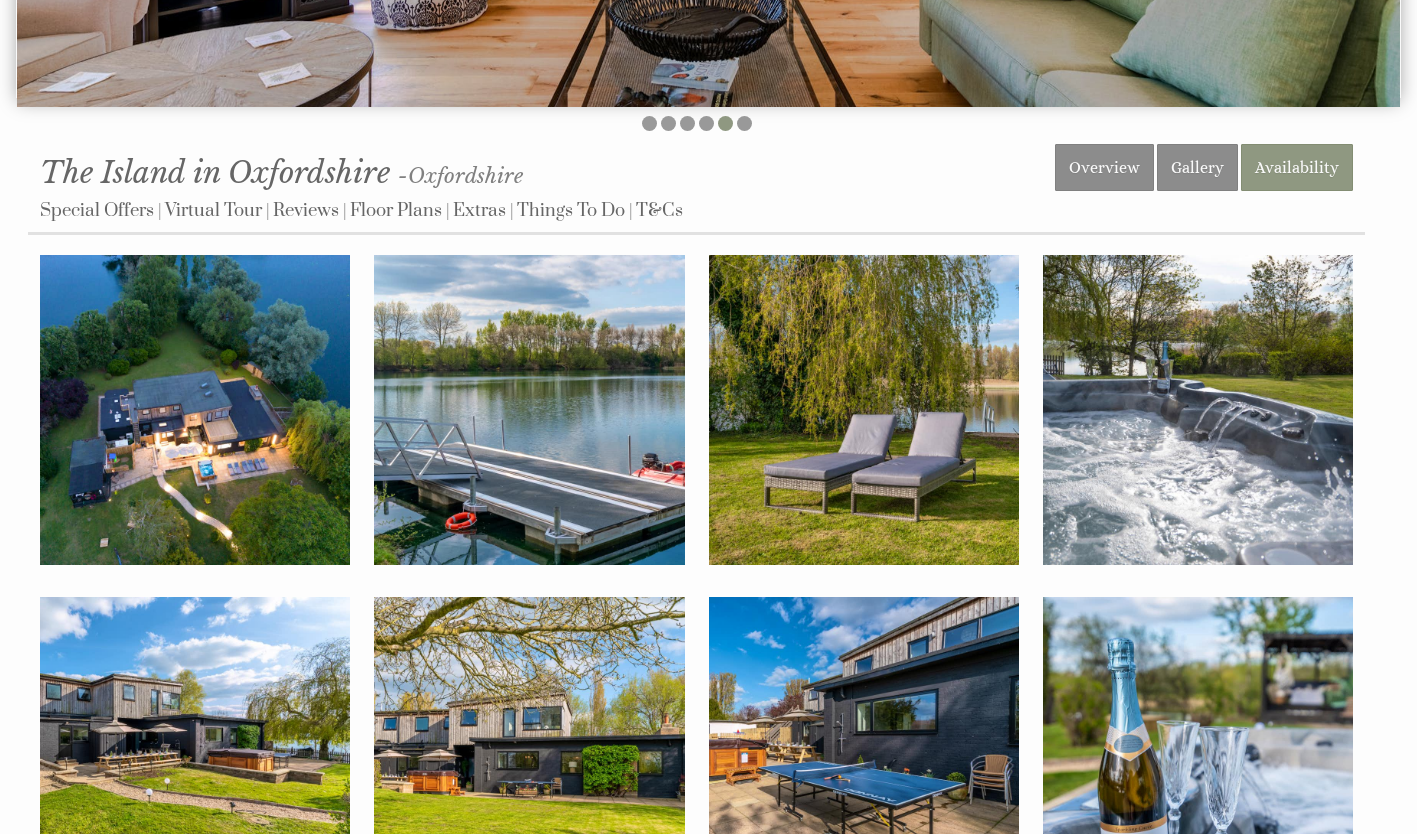 scroll, scrollTop: 0, scrollLeft: 0, axis: both 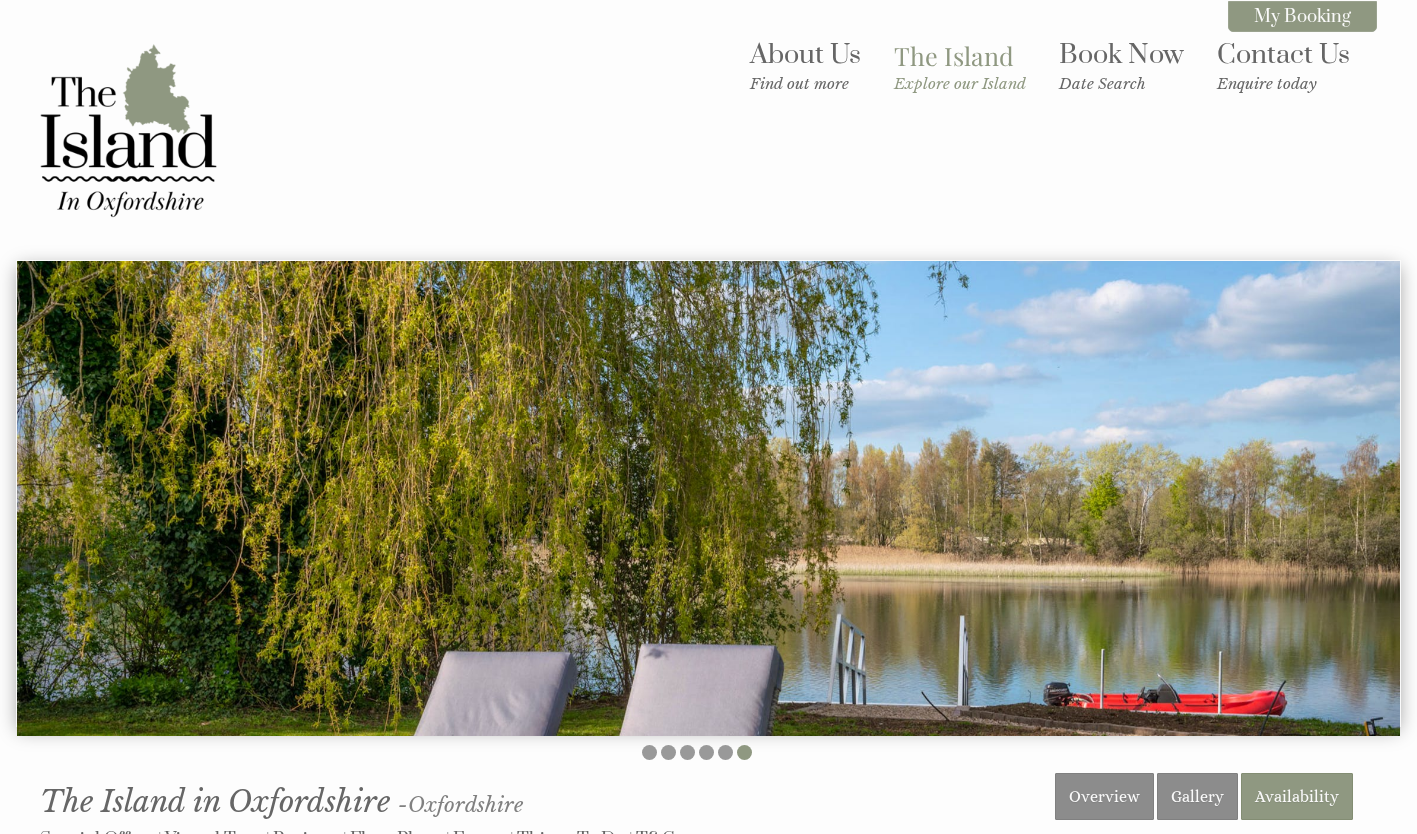 click on "The Island  Explore our Island" at bounding box center (960, 66) 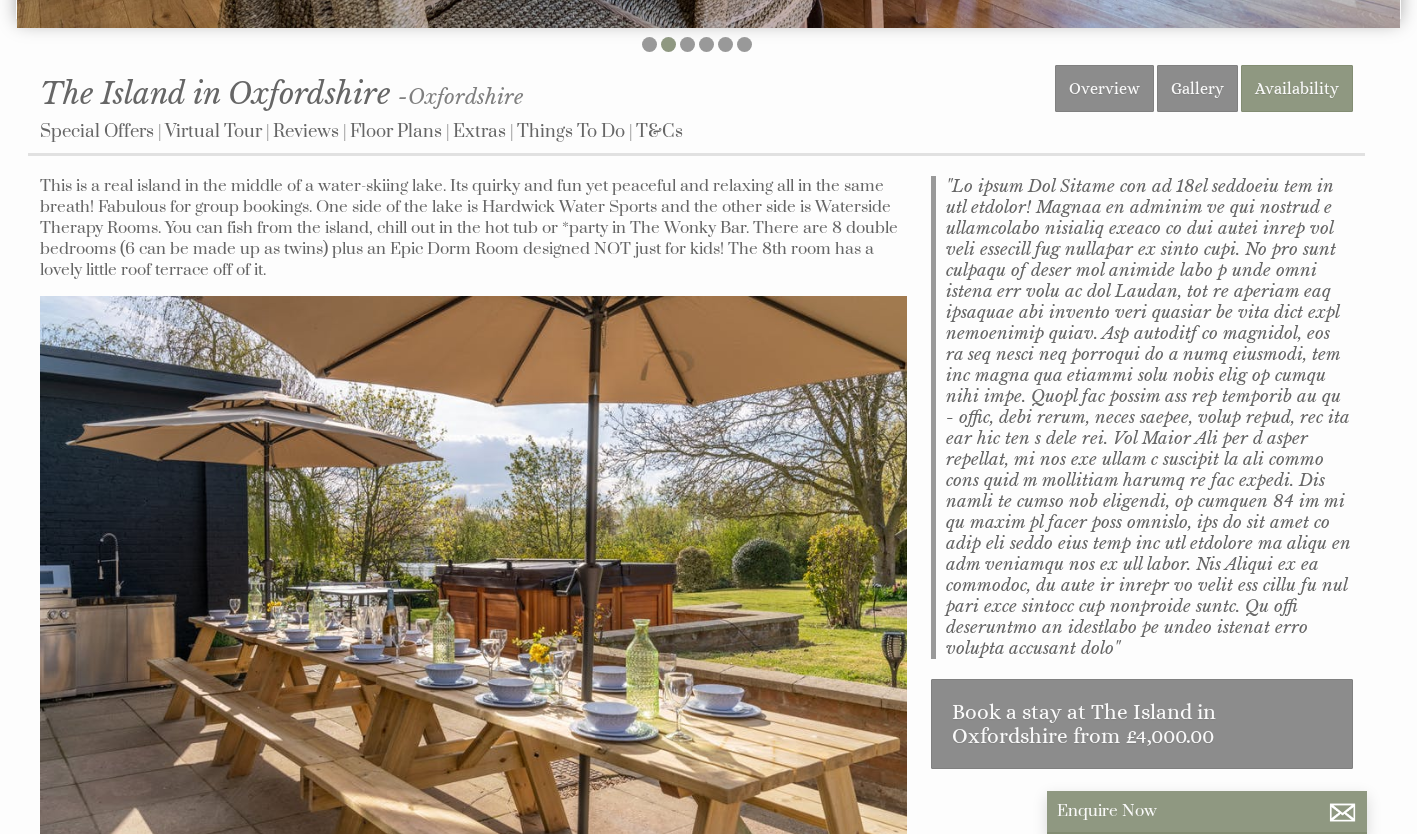 scroll, scrollTop: 711, scrollLeft: 0, axis: vertical 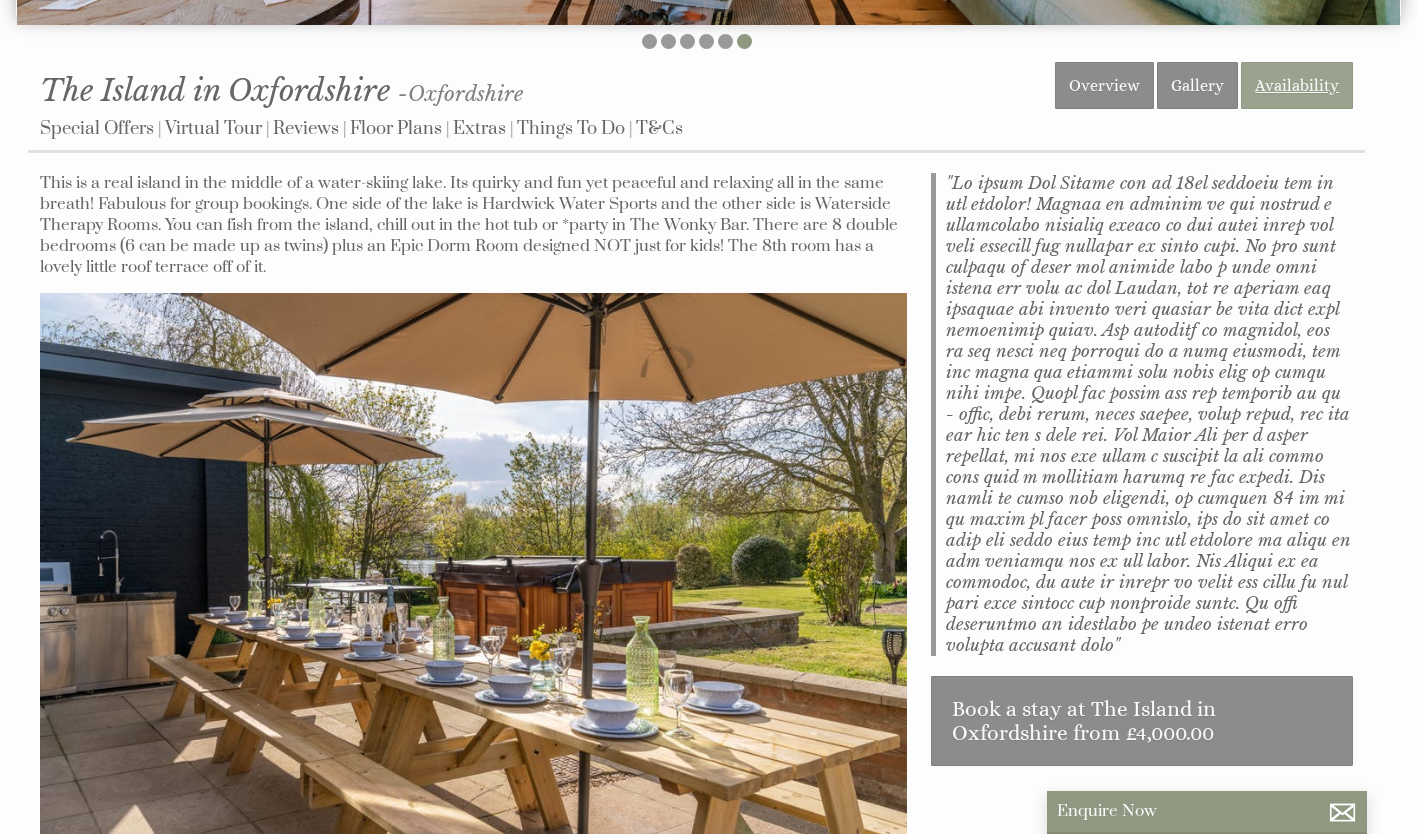 click on "Availability" at bounding box center [1297, 85] 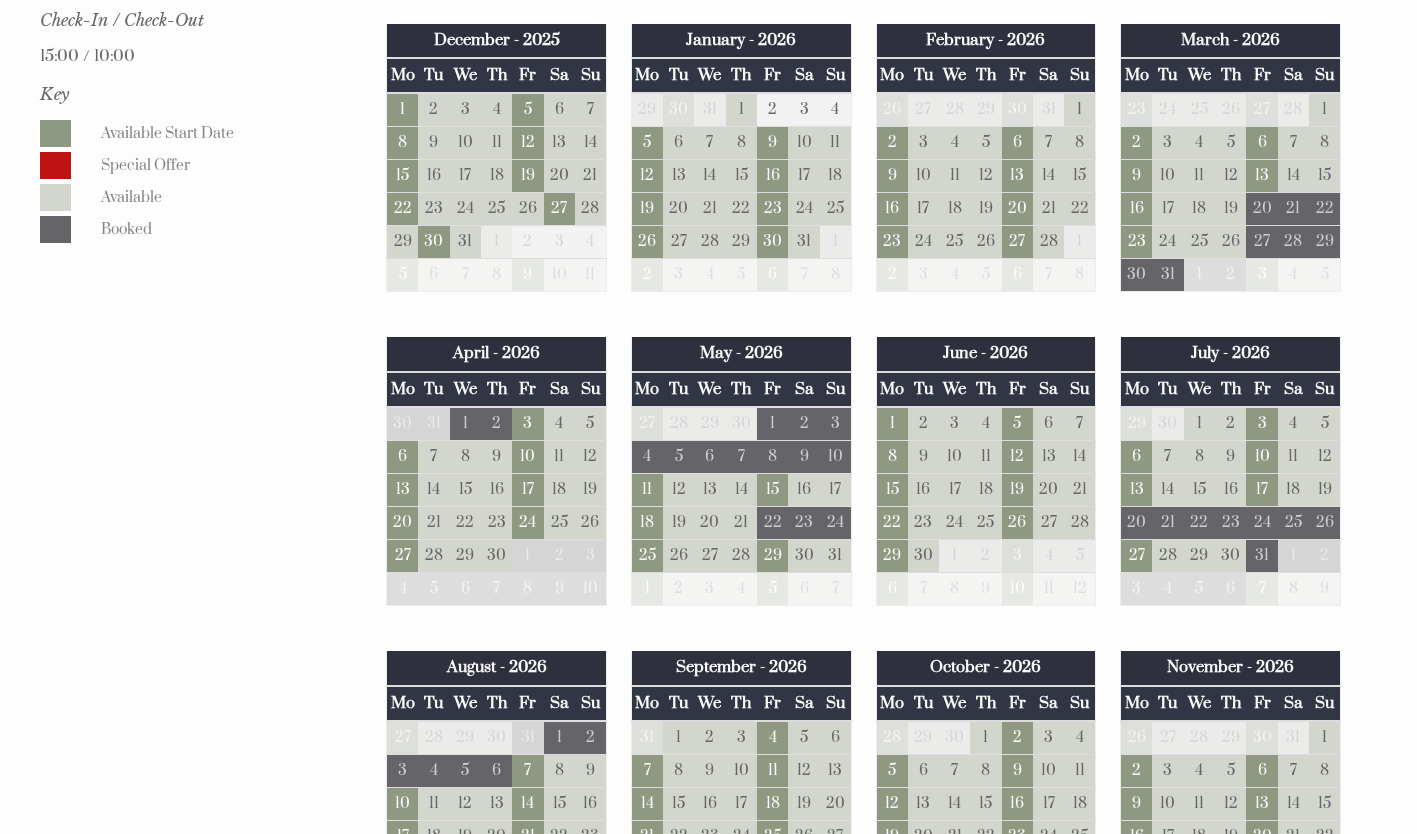 scroll, scrollTop: 1176, scrollLeft: 0, axis: vertical 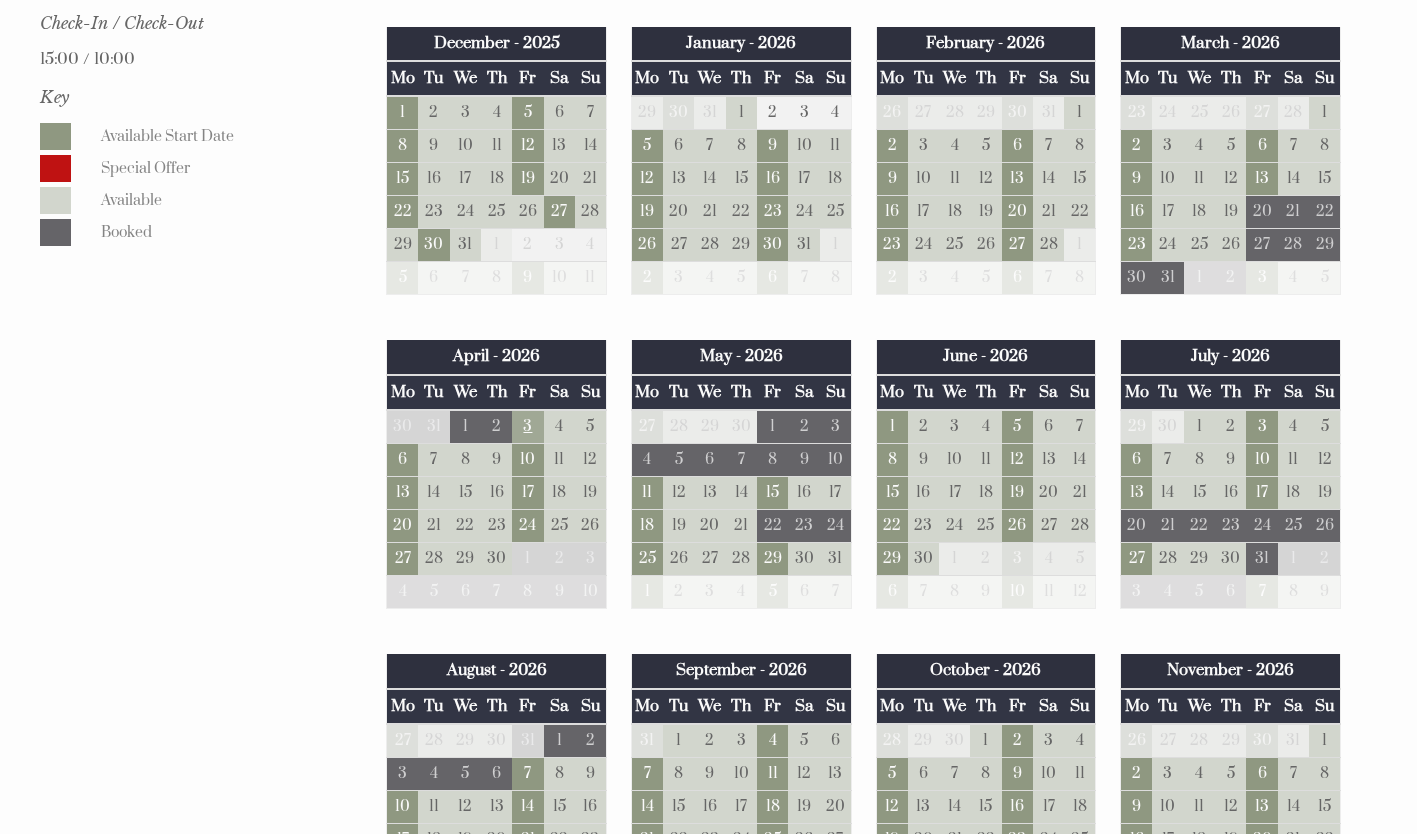 click on "3" at bounding box center [527, 427] 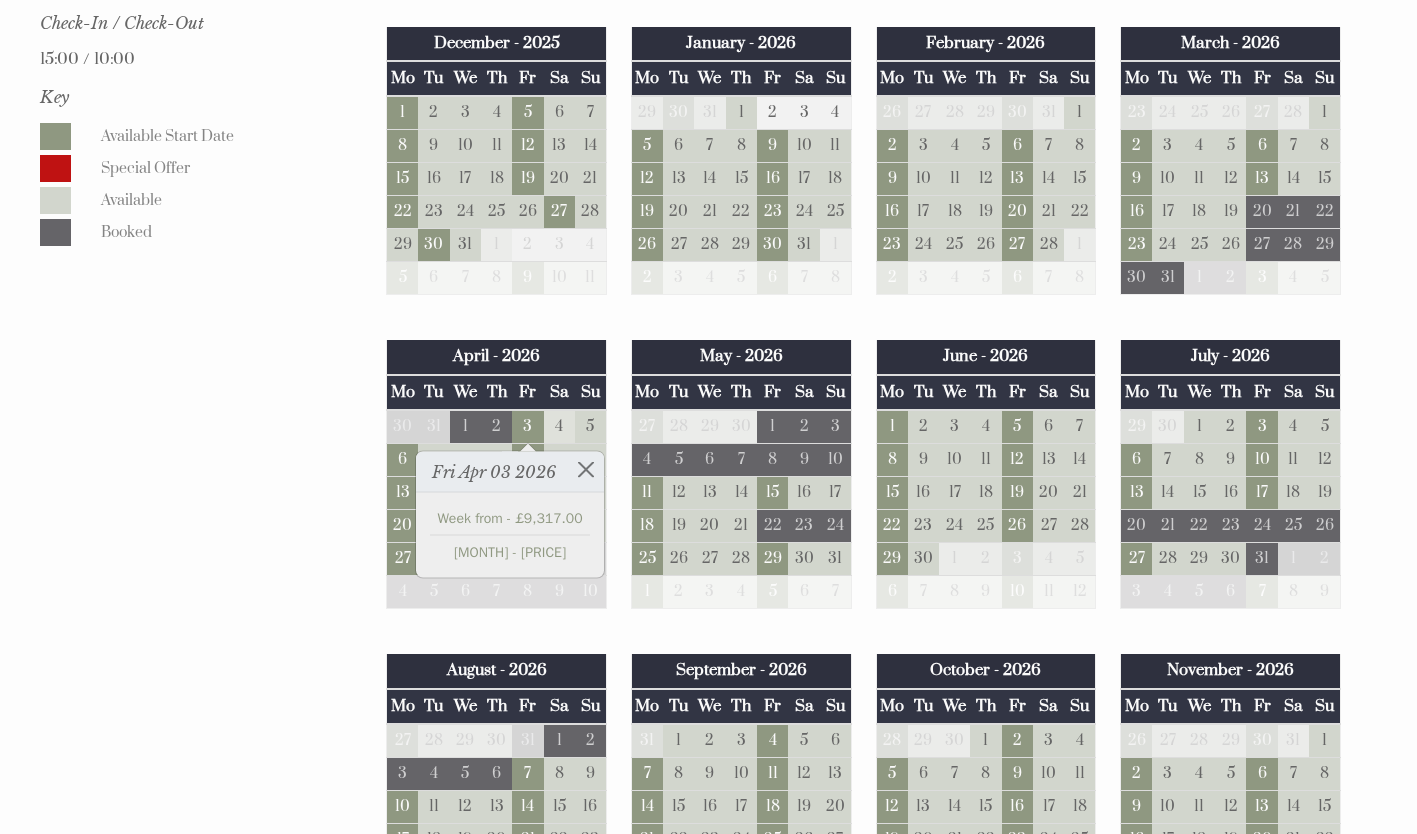 click on "4" at bounding box center [559, 427] 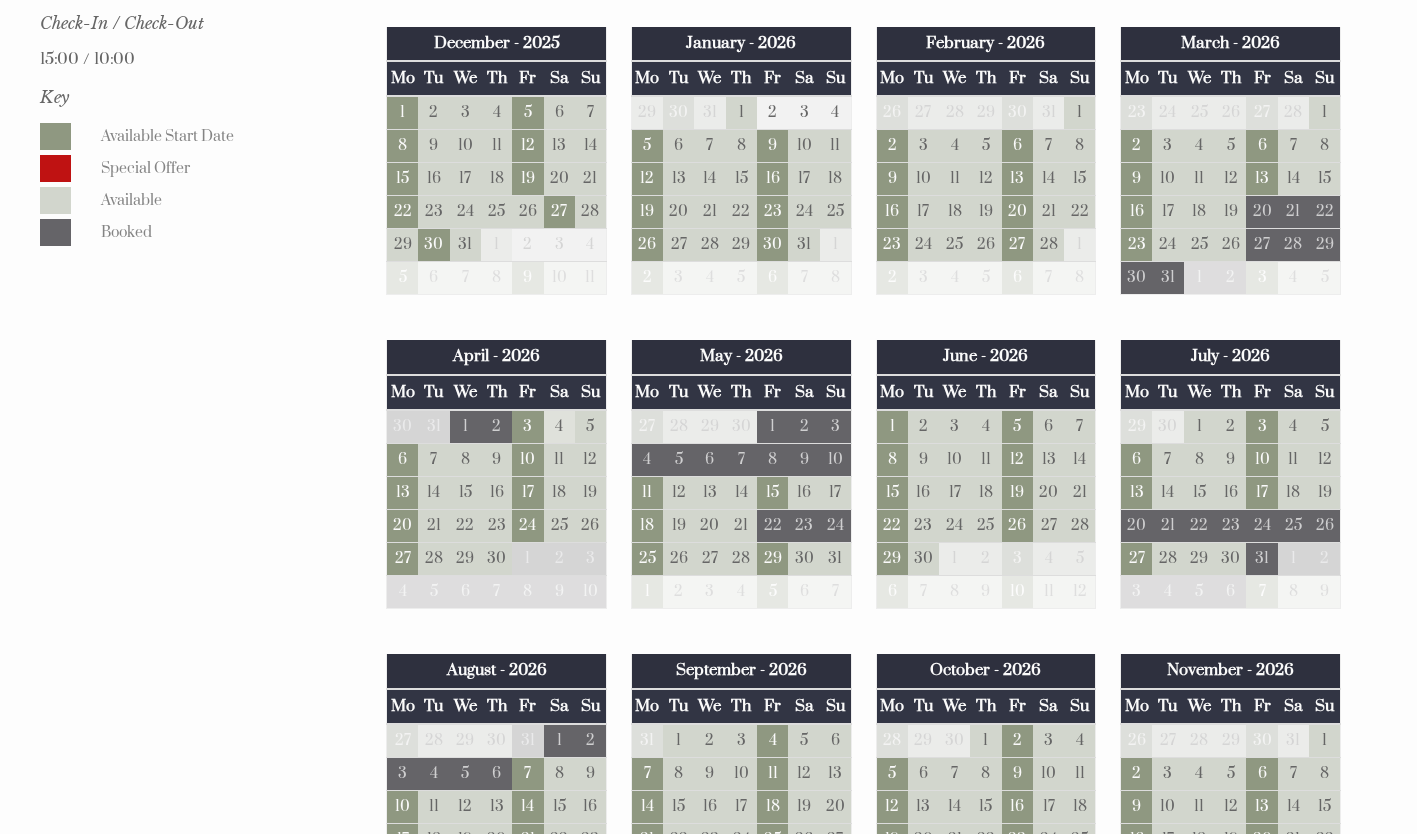 click on "4" at bounding box center (559, 427) 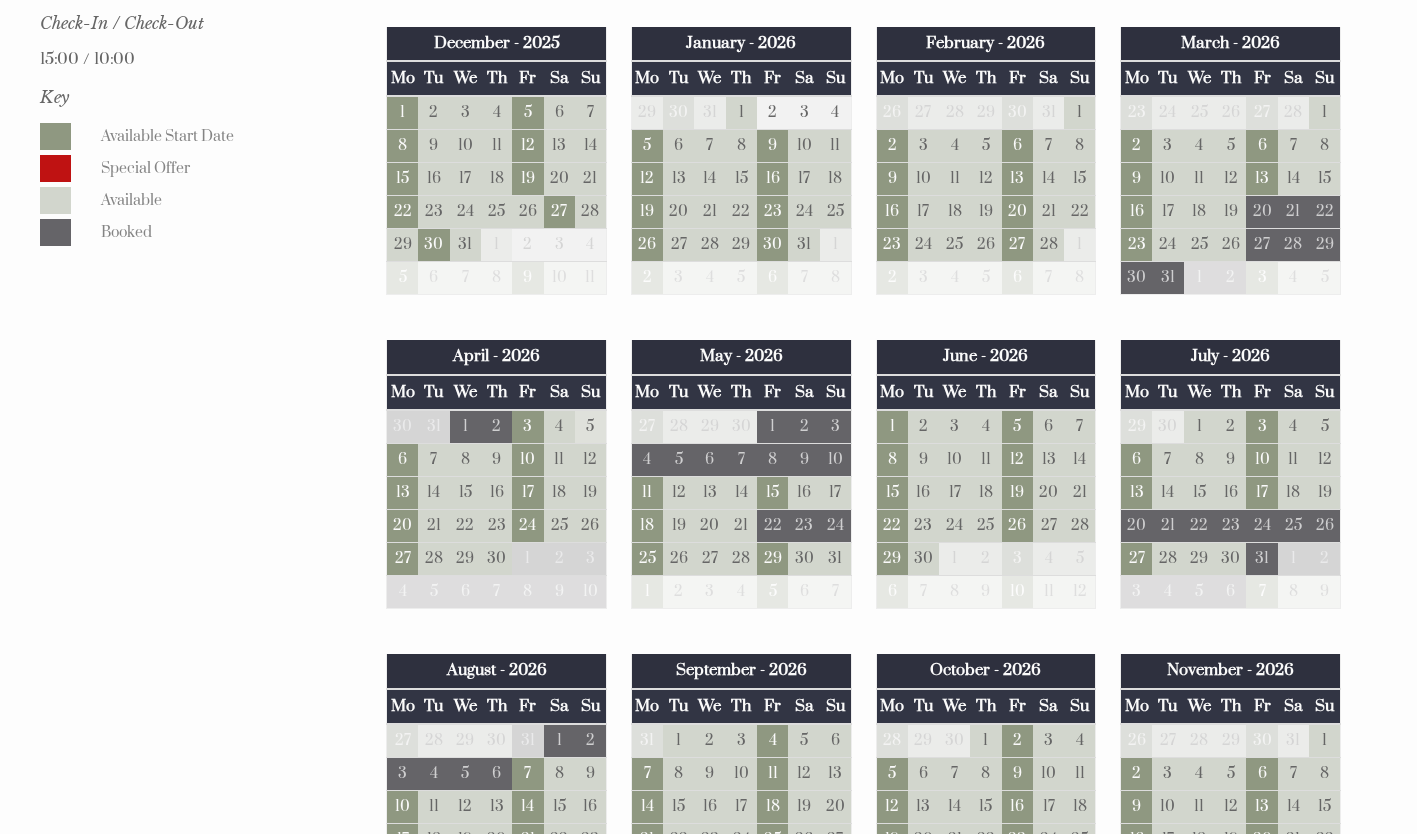 click on "5" at bounding box center [590, 427] 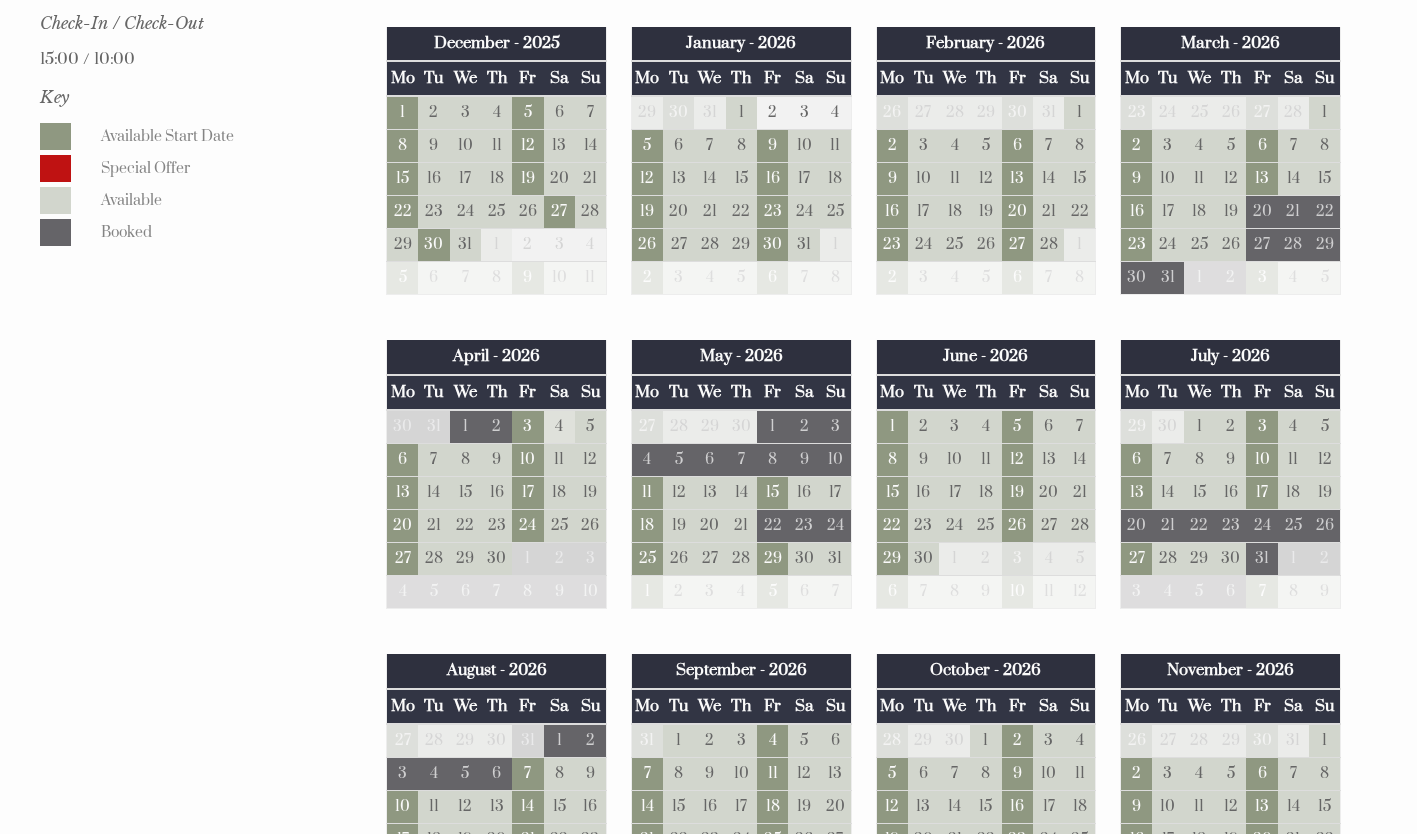 click on "4" at bounding box center (559, 427) 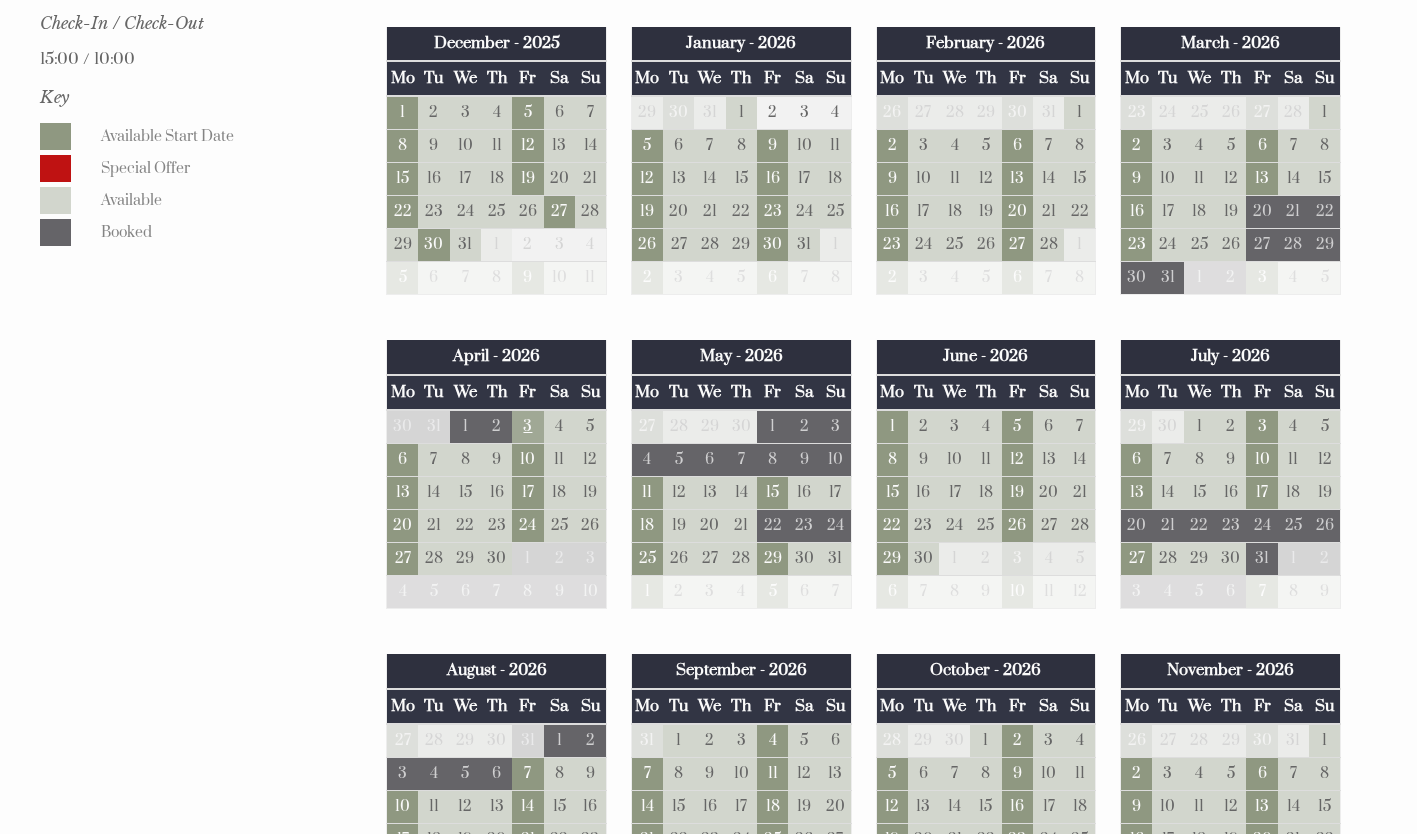 click on "3" at bounding box center (527, 427) 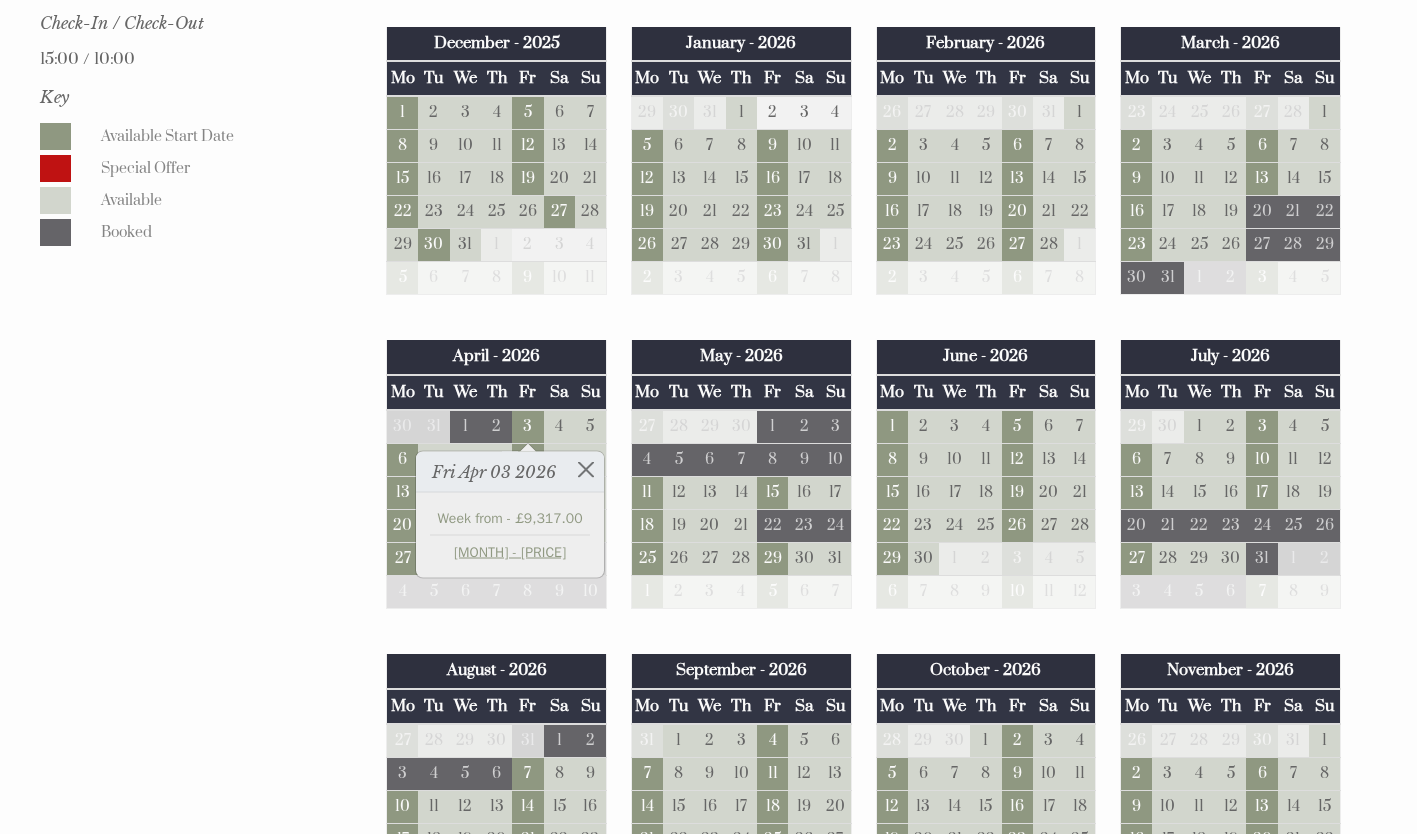 click on "[MONTH] - [PRICE]" at bounding box center (510, 552) 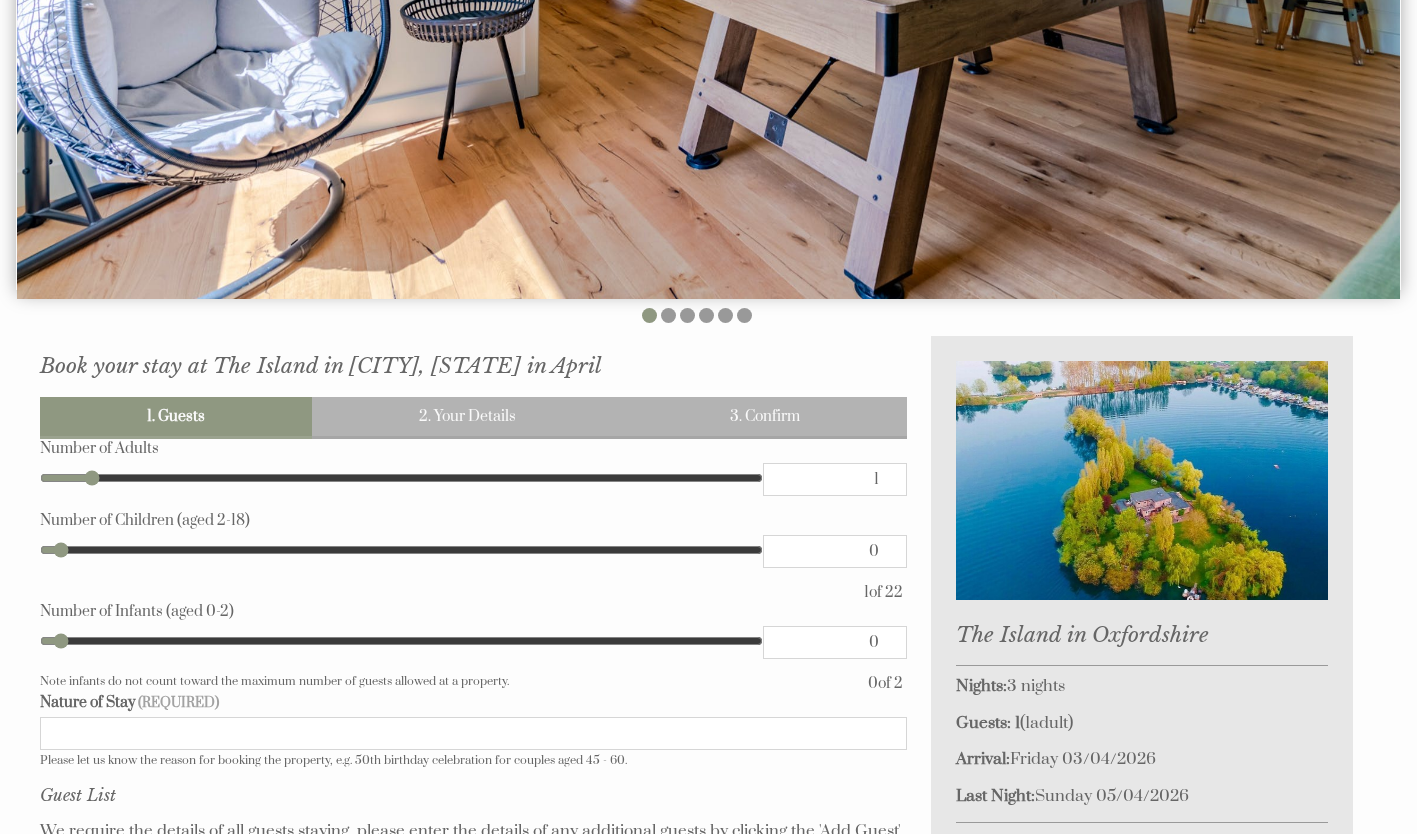 scroll, scrollTop: 0, scrollLeft: 0, axis: both 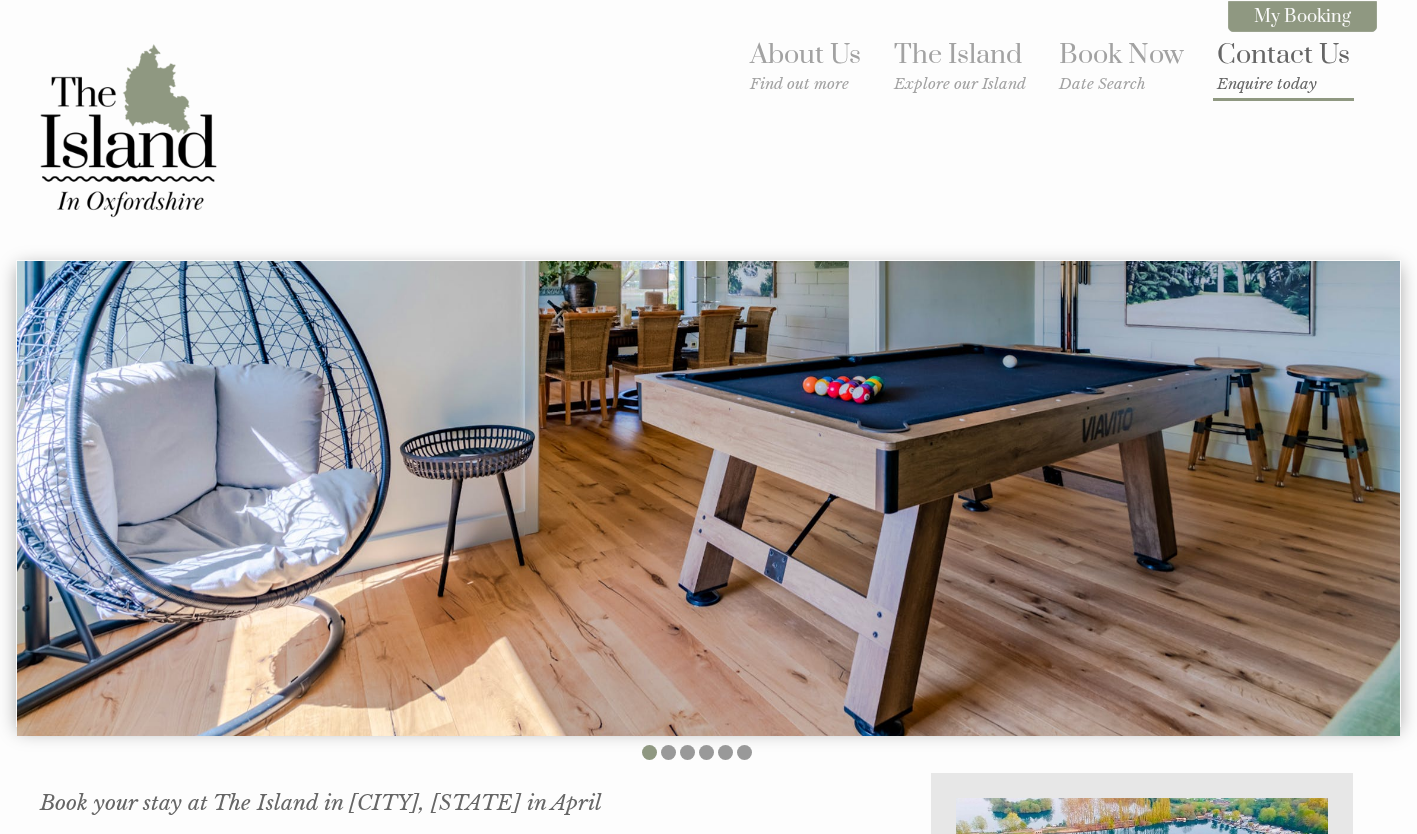 click on "Enquire today" at bounding box center (1283, 83) 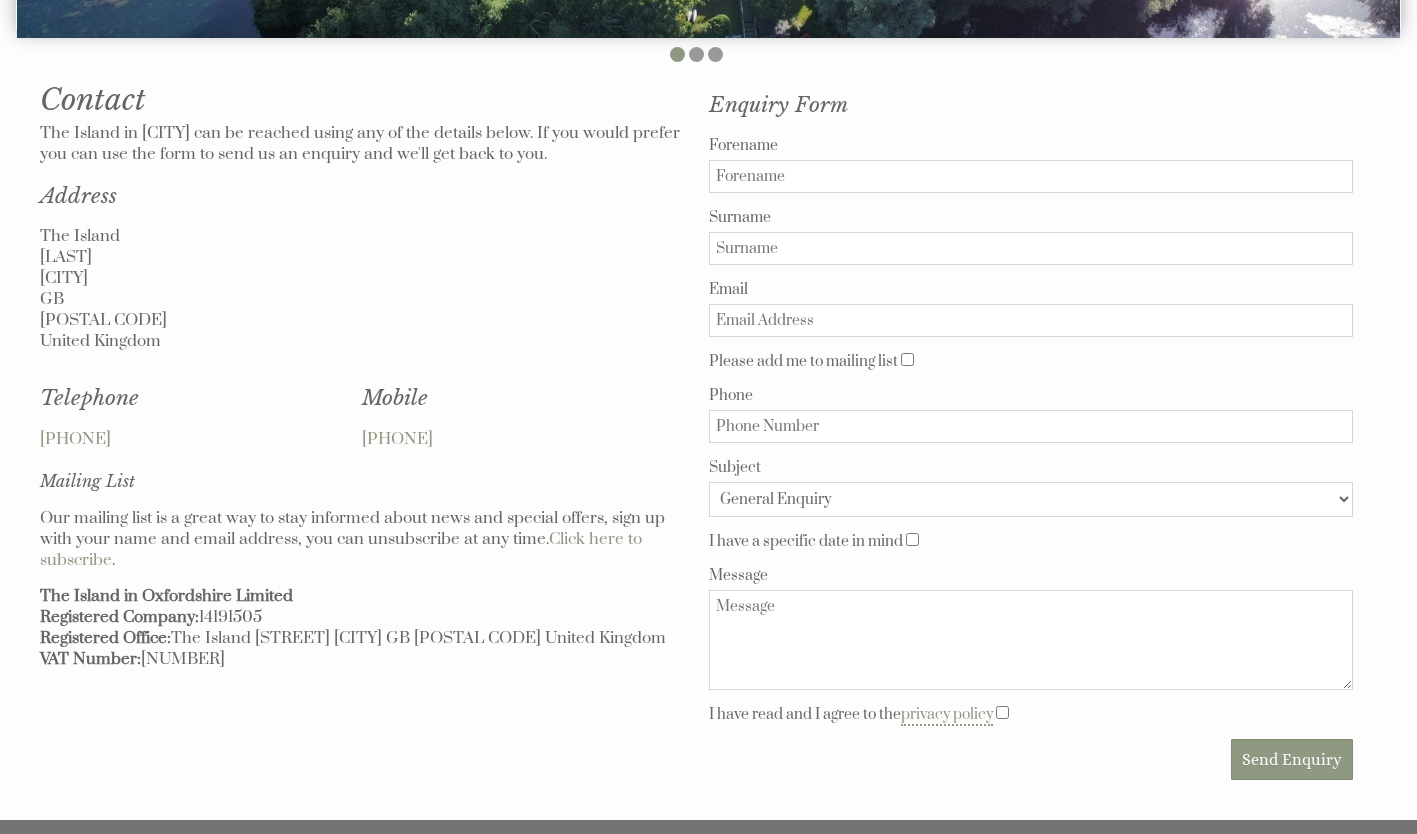 scroll, scrollTop: 763, scrollLeft: 0, axis: vertical 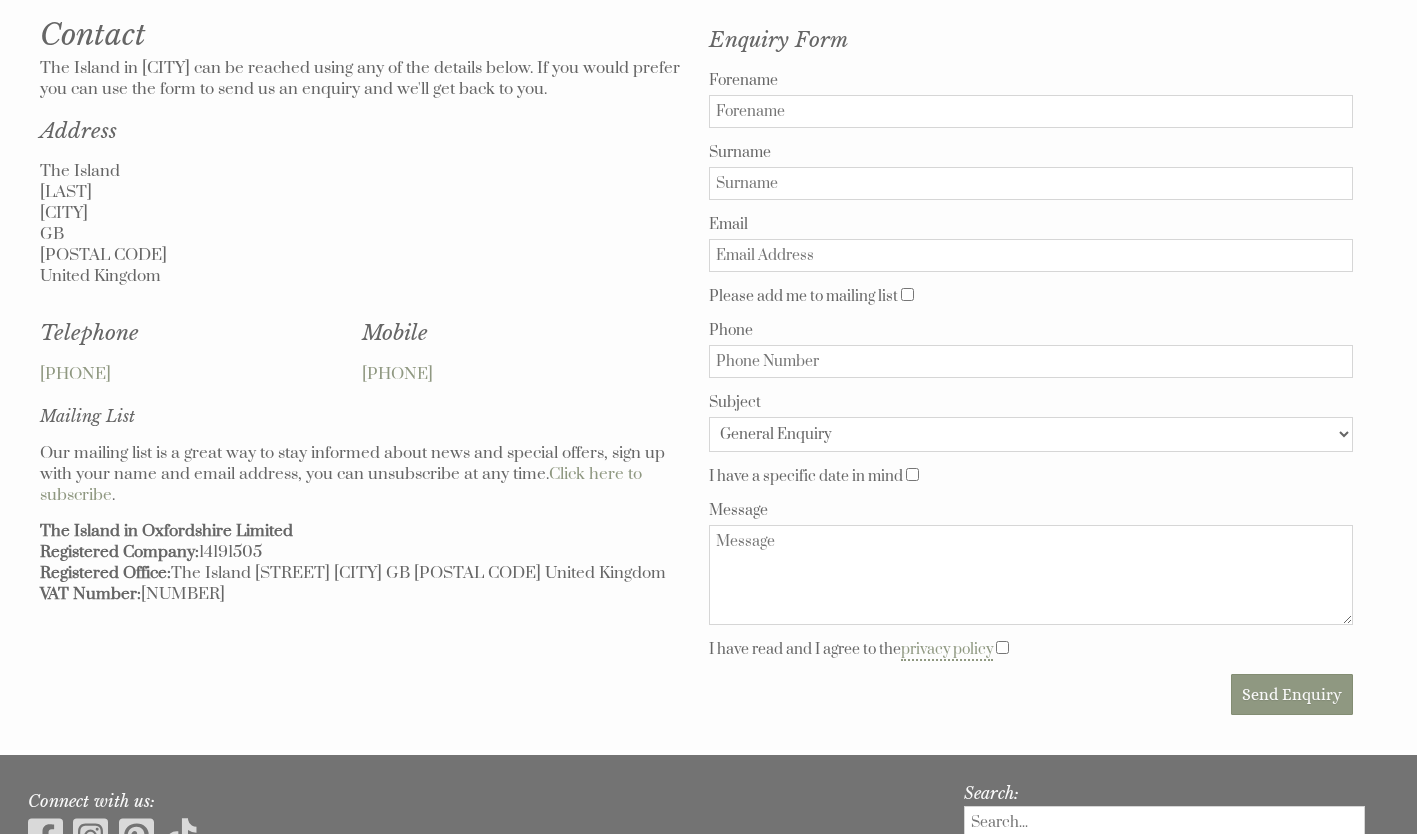 click on "Forename" at bounding box center (1031, 111) 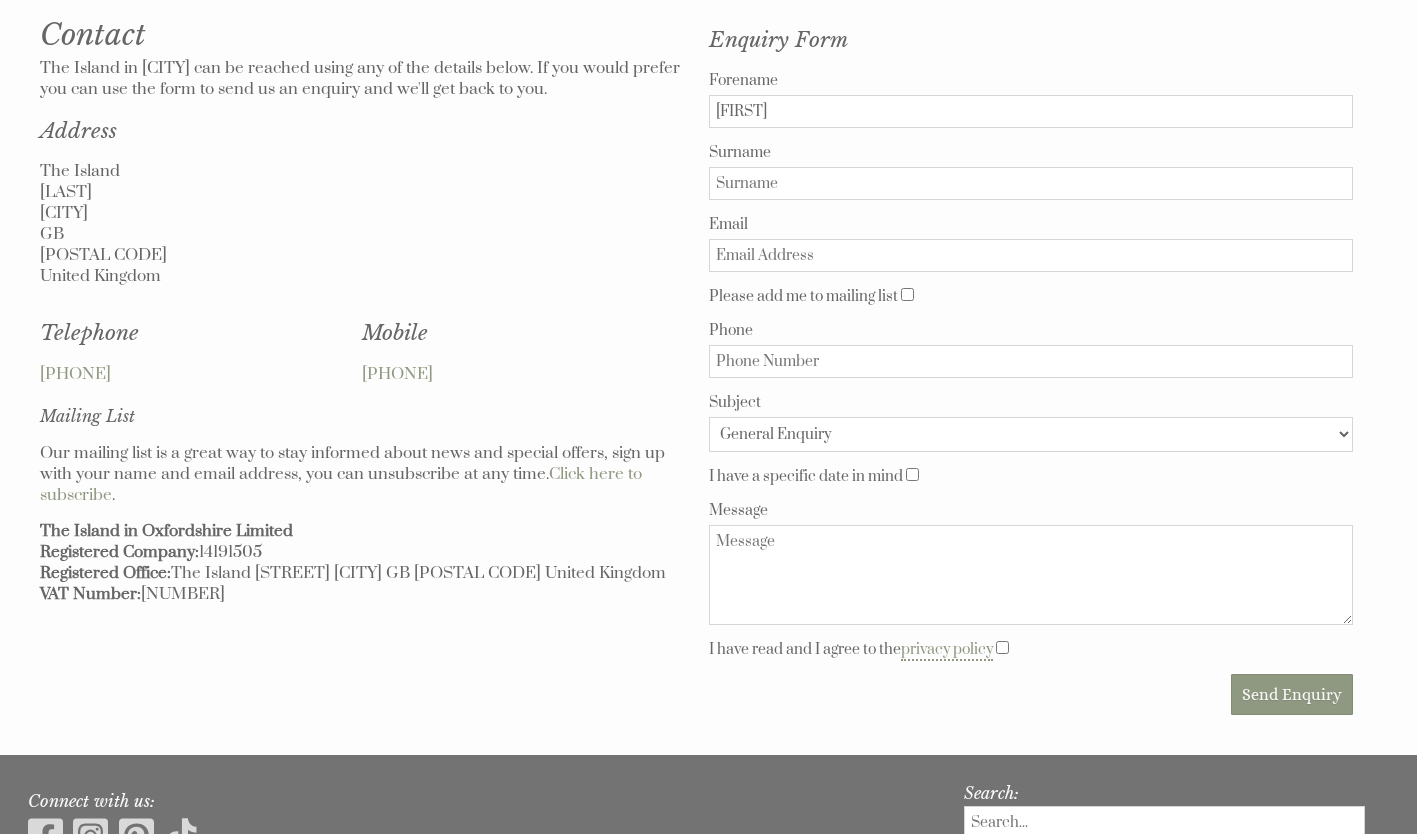 type on "[FIRST]" 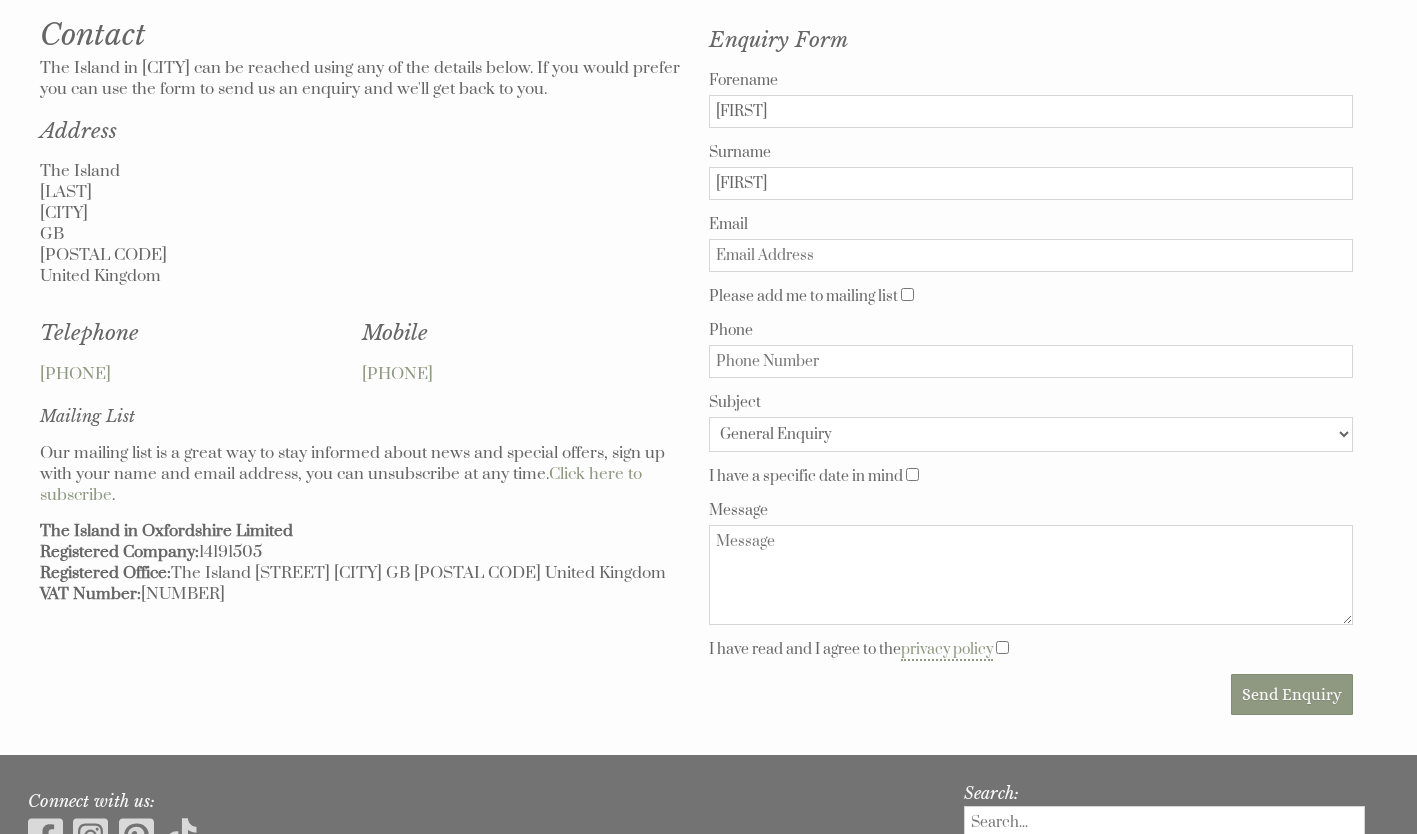 click on "Email" at bounding box center [1031, 255] 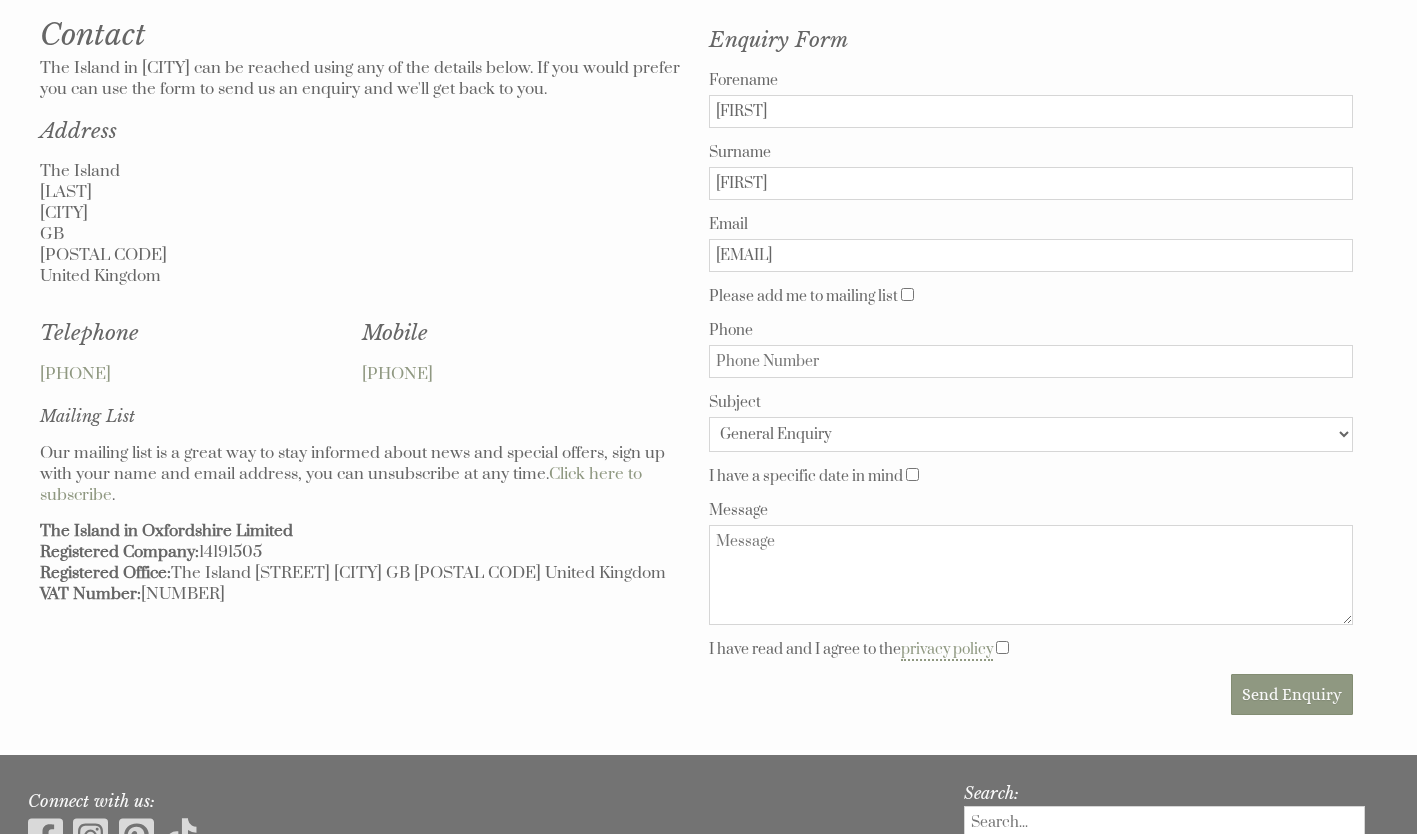 click on "Phone" at bounding box center [1031, 361] 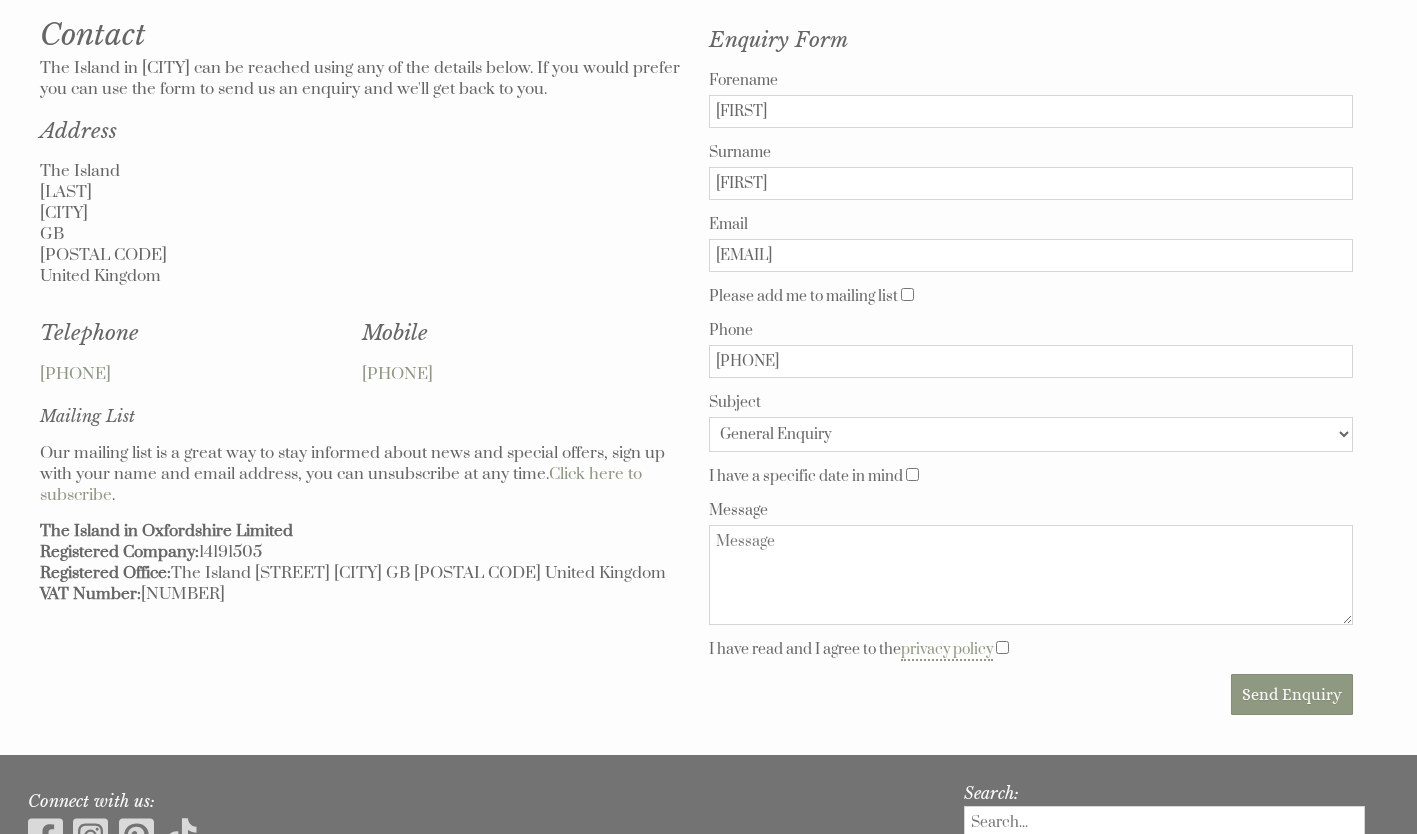 type on "[PHONE]" 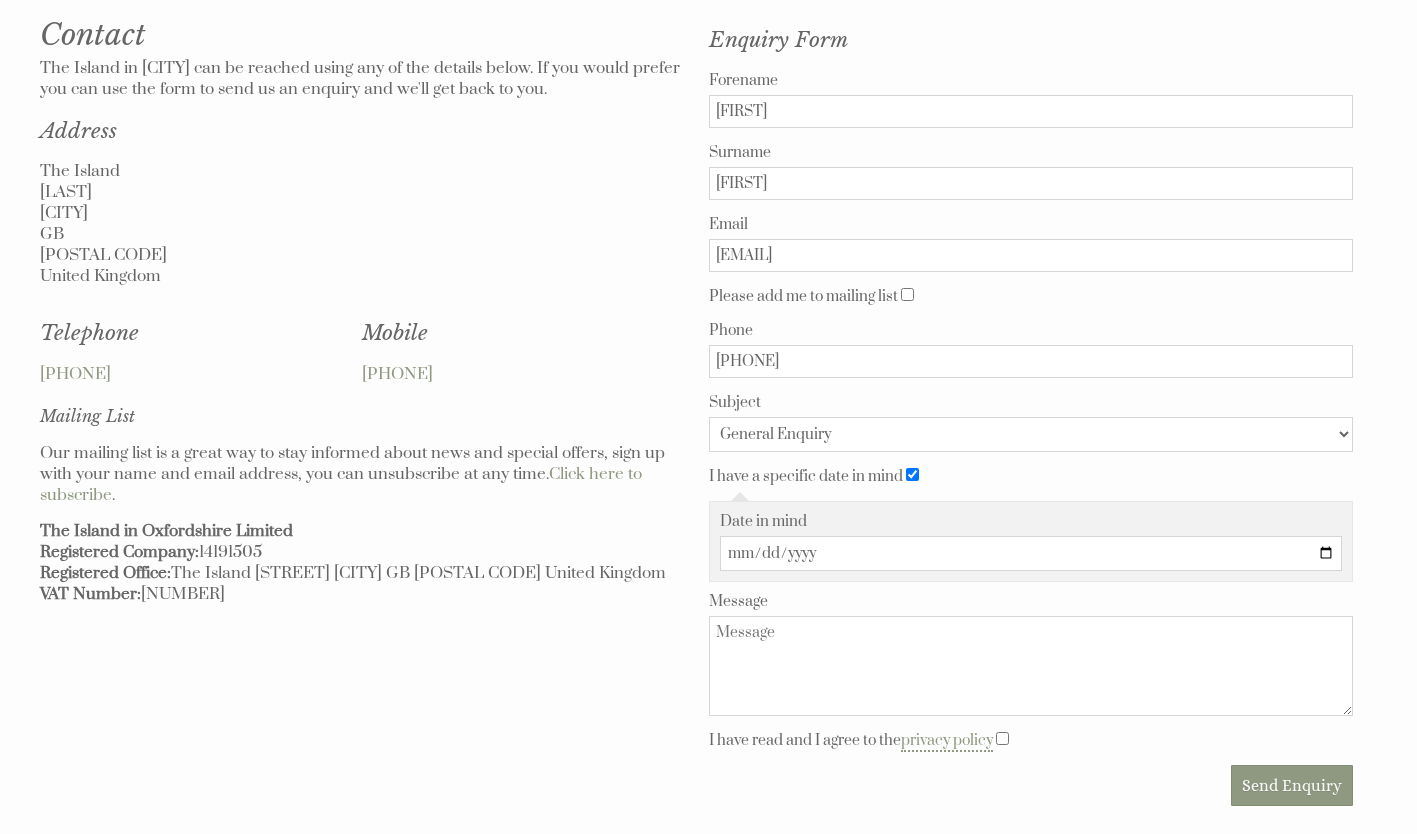 click on "Date in mind" at bounding box center [1031, 553] 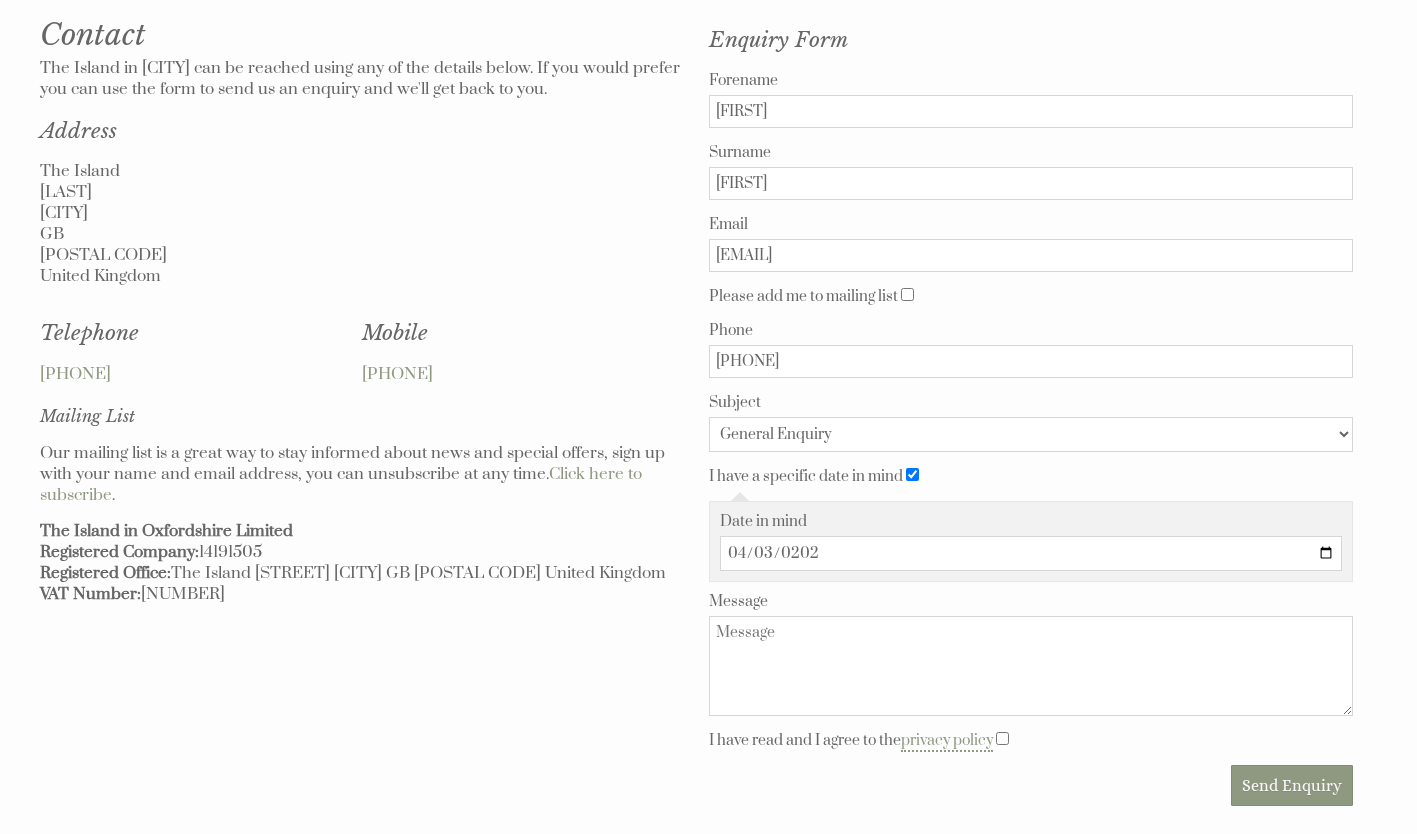 type on "[DATE]" 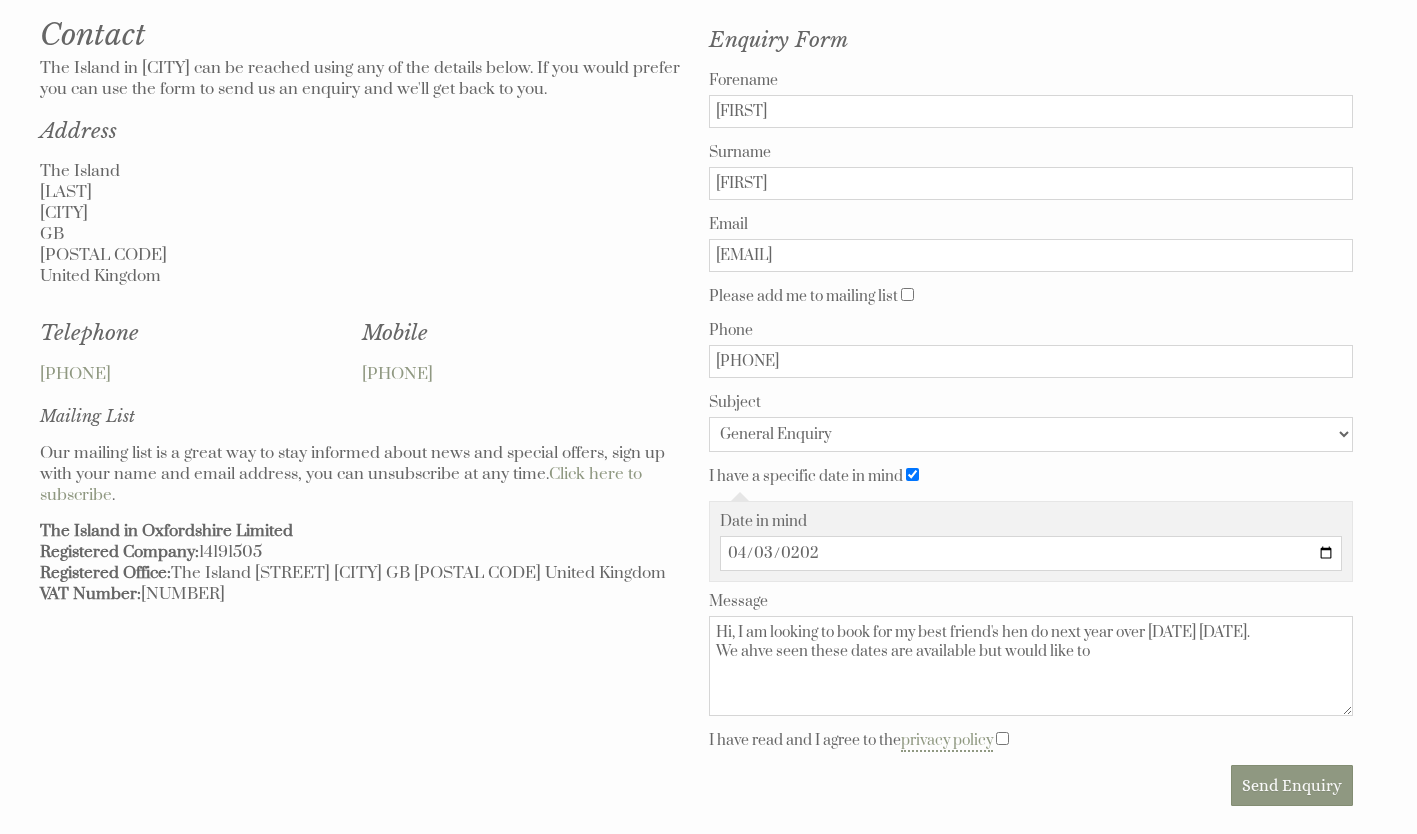 click on "Hi, I am looking to book for my best friend's hen do next year over [DATE] [DATE].
We ahve seen these dates are available but would like to" at bounding box center [1031, 666] 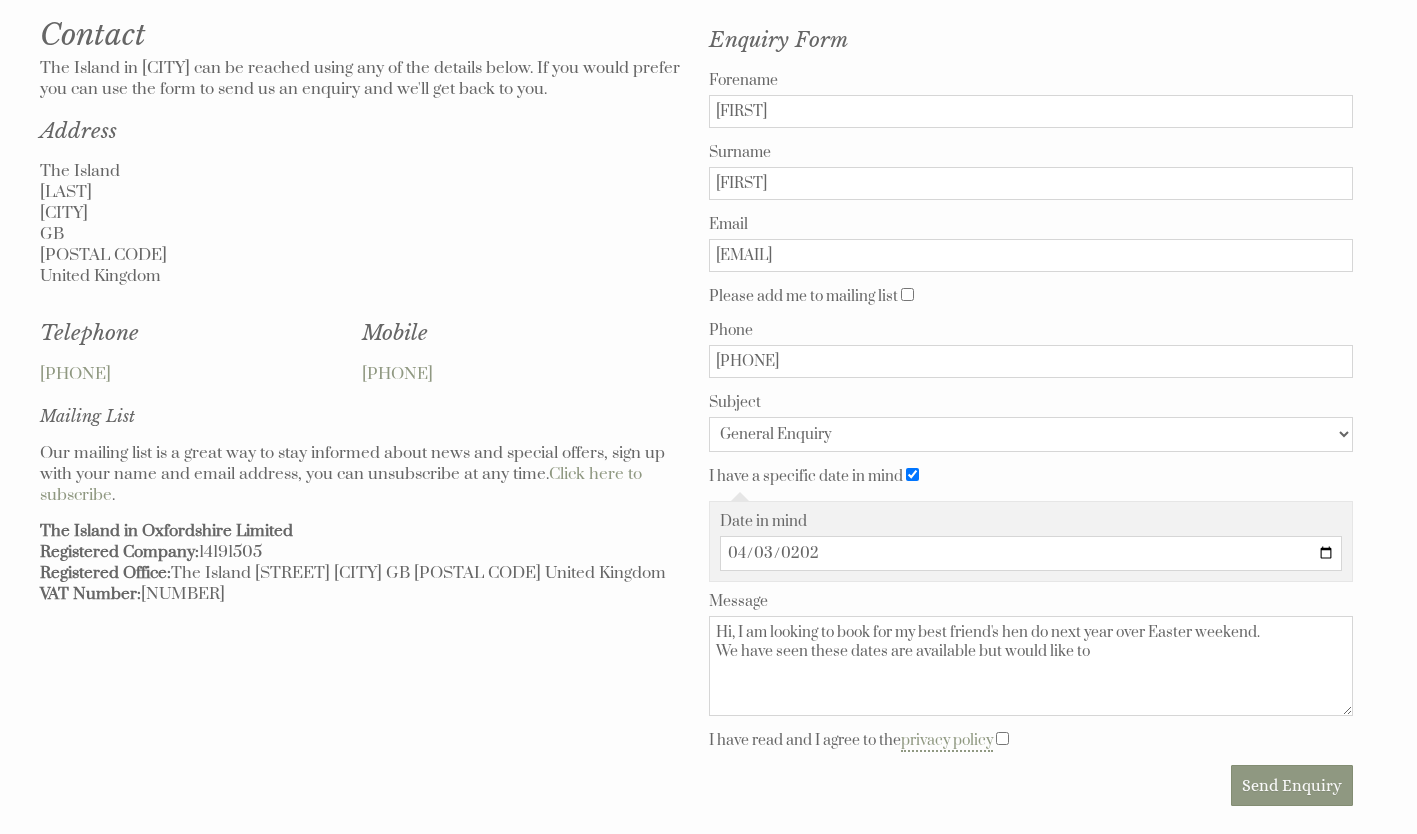click on "Hi, I am looking to book for my best friend's hen do next year over Easter weekend.
We have seen these dates are available but would like to" at bounding box center [1031, 666] 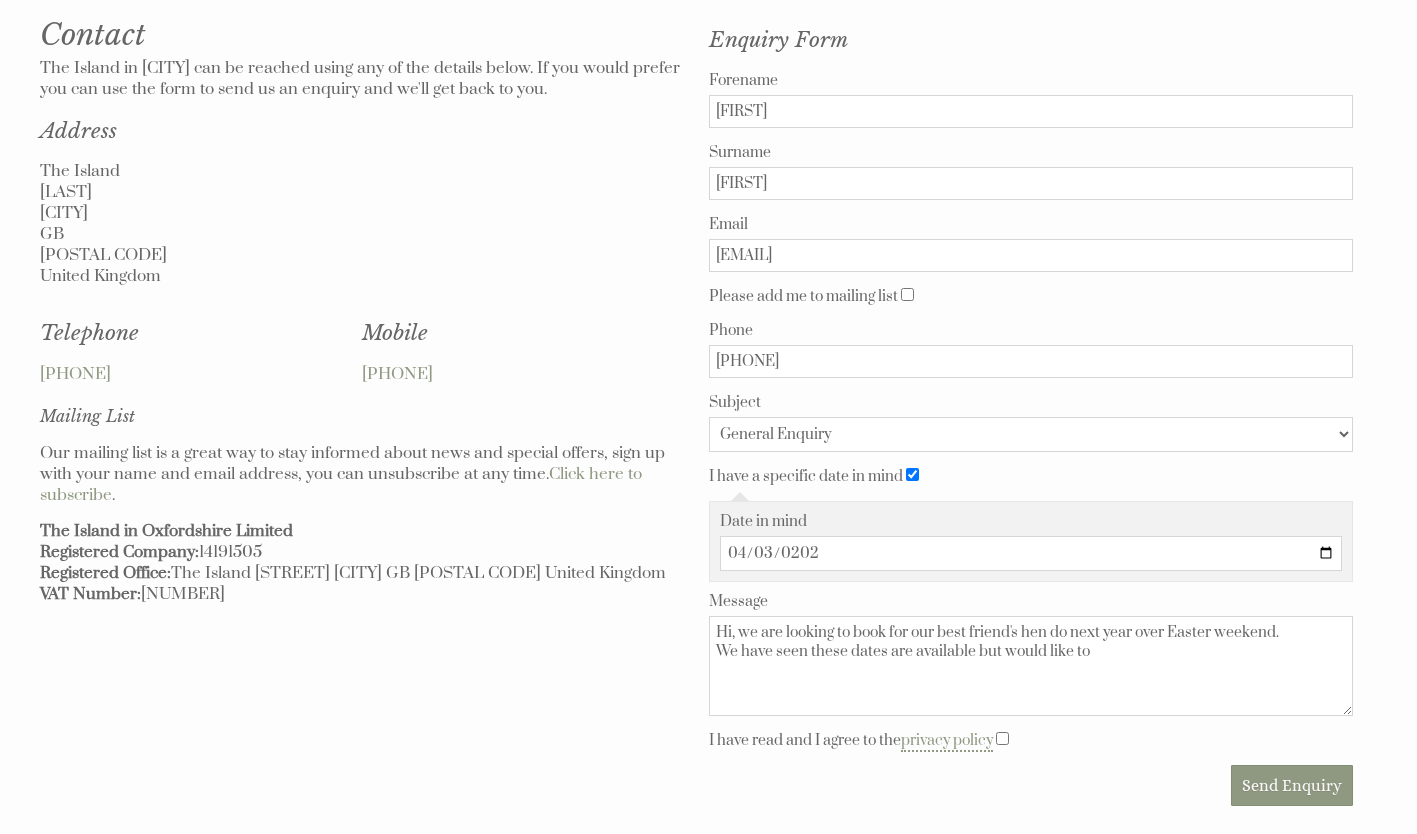 click on "Hi, we are looking to book for our best friend's hen do next year over Easter weekend.
We have seen these dates are available but would like to" at bounding box center [1031, 666] 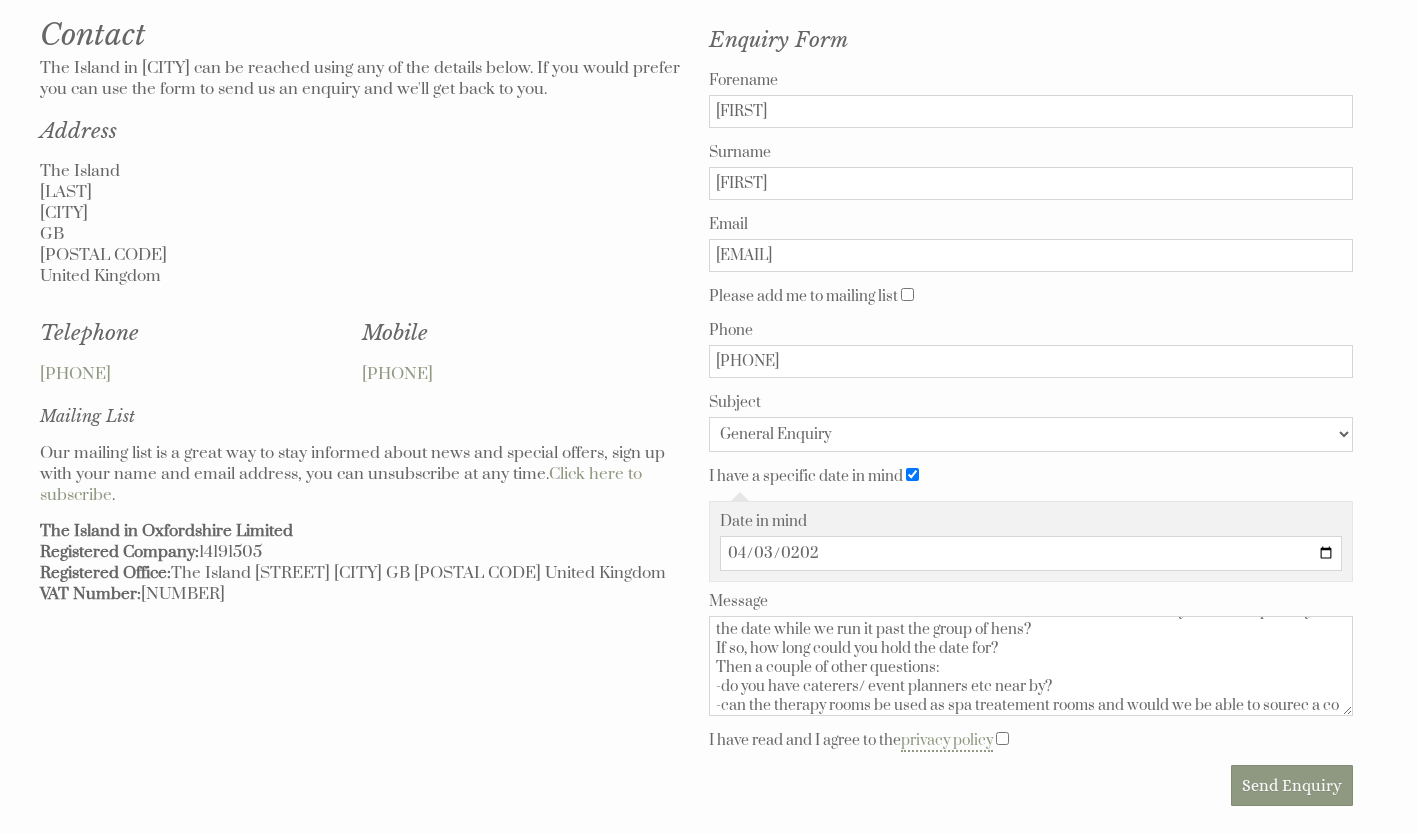 scroll, scrollTop: 60, scrollLeft: 0, axis: vertical 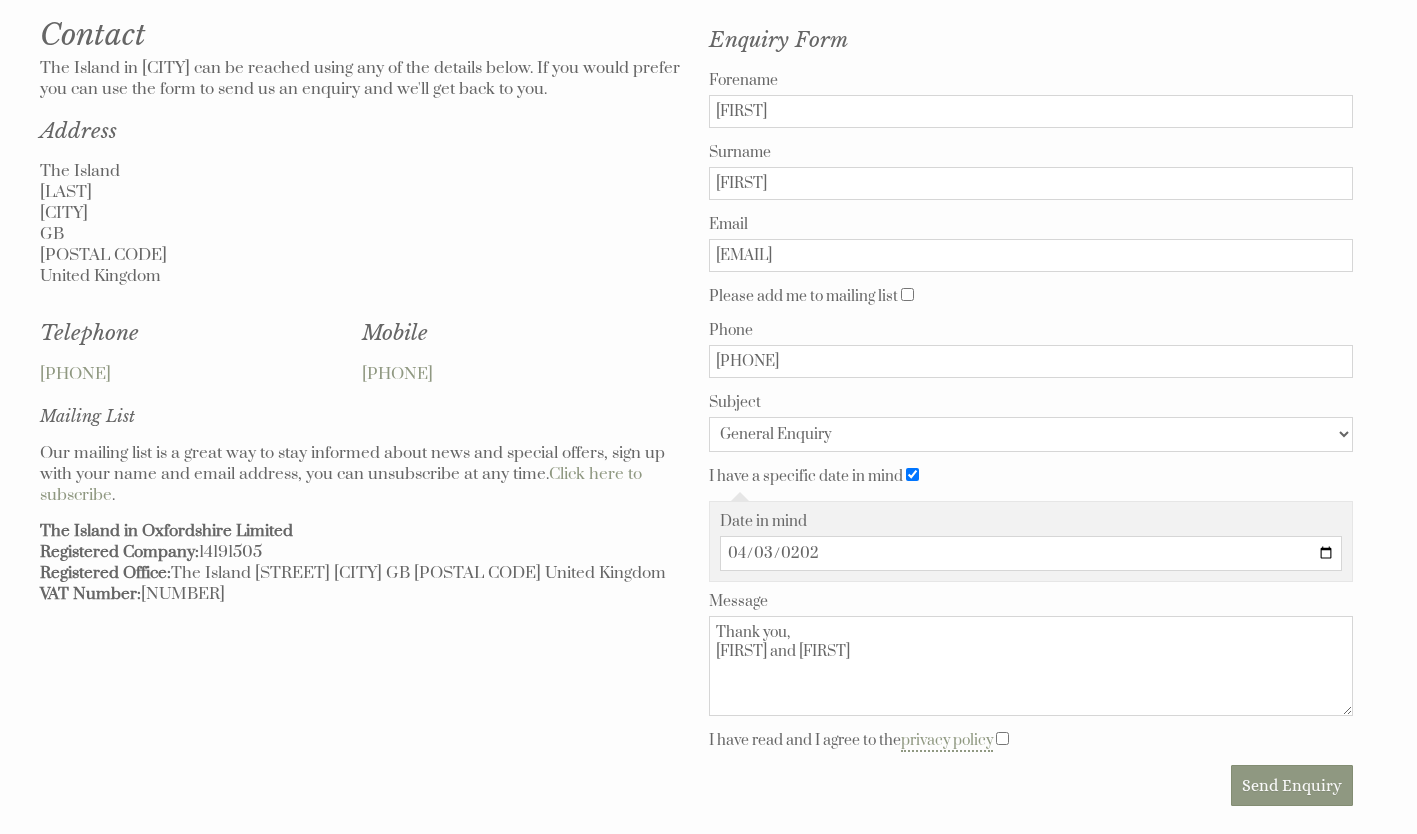 click on "Thank you,
[FIRST] and [FIRST]" at bounding box center [1031, 666] 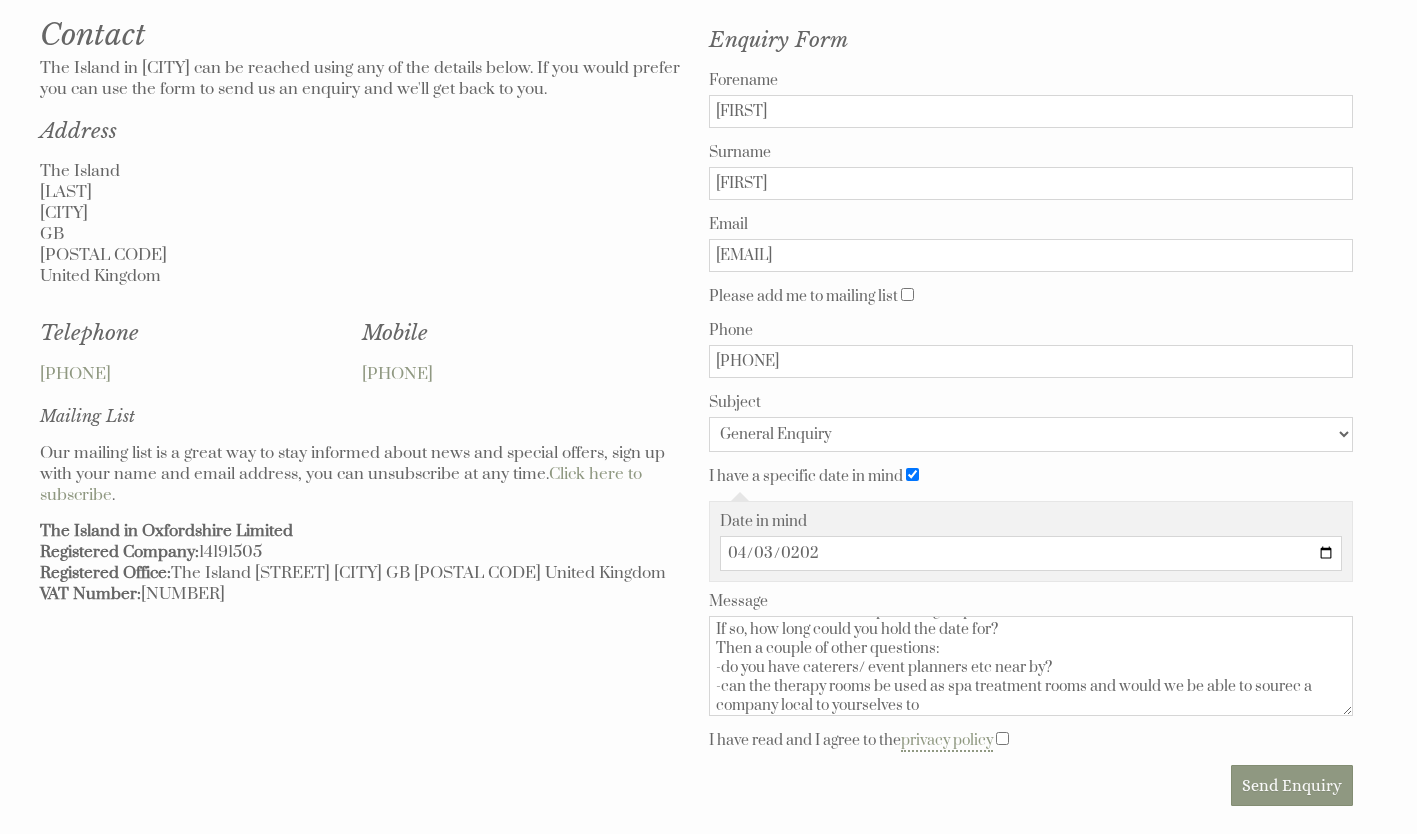 click on "Hi, we are looking to book for our best friend's hen do next year over Easter weekend.
We have seen these dates are available but would like to see whether you can temporarily hold the date while we run it past the group of hens?
If so, how long could you hold the date for?
Then a couple of other questions:
-do you have caterers/ event planners etc near by?
-can the therapy rooms be used as spa treatment rooms and would we be able to sourec a company local to yourselves to" at bounding box center (1031, 666) 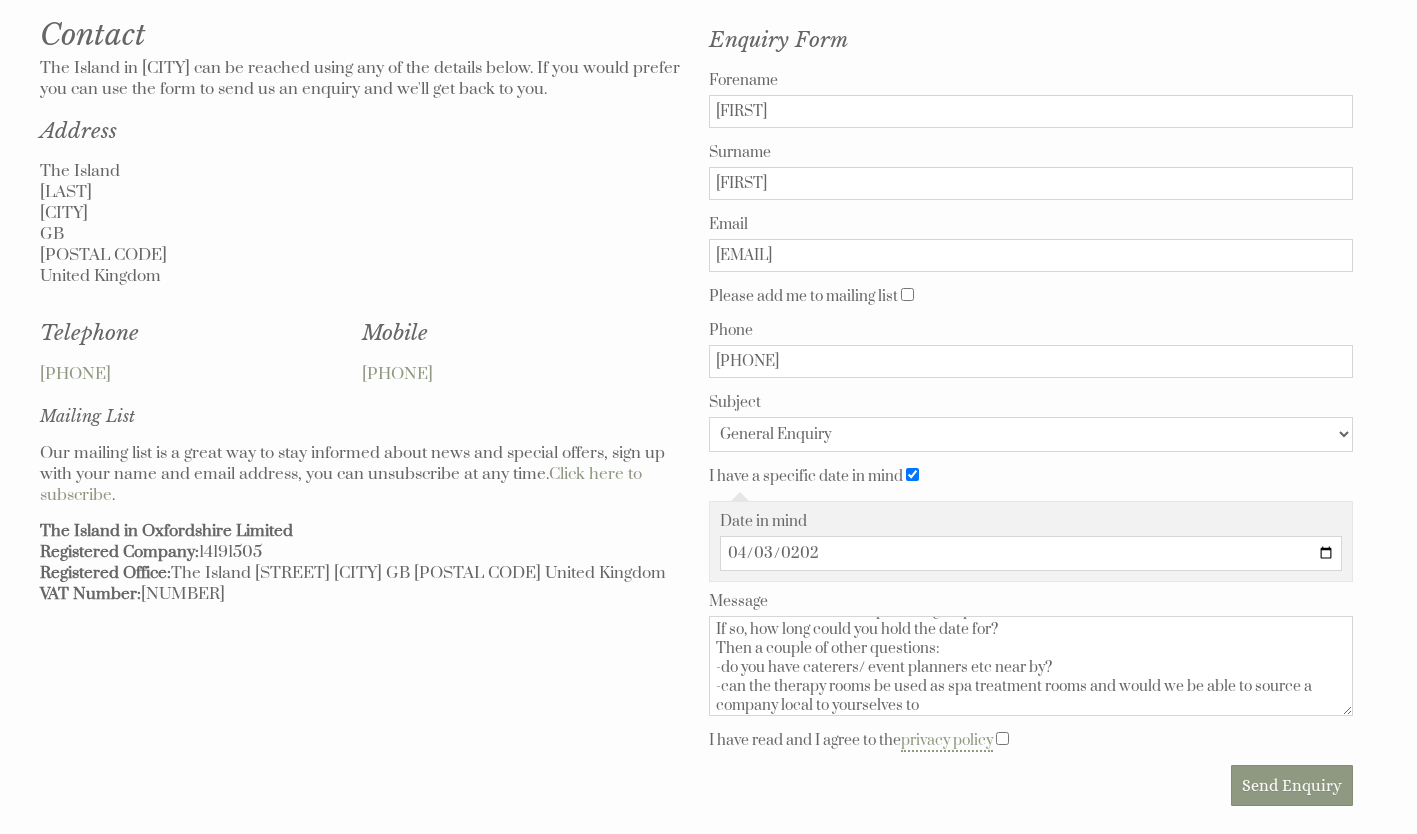 click on "Hi, we are looking to book for our best friend's hen do next year over Easter weekend.
We have seen these dates are available but would like to see whether you can temporarily hold the date while we run it past the group of hens?
If so, how long could you hold the date for?
Then a couple of other questions:
-do you have caterers/ event planners etc near by?
-can the therapy rooms be used as spa treatment rooms and would we be able to source a company local to yourselves to" at bounding box center (1031, 666) 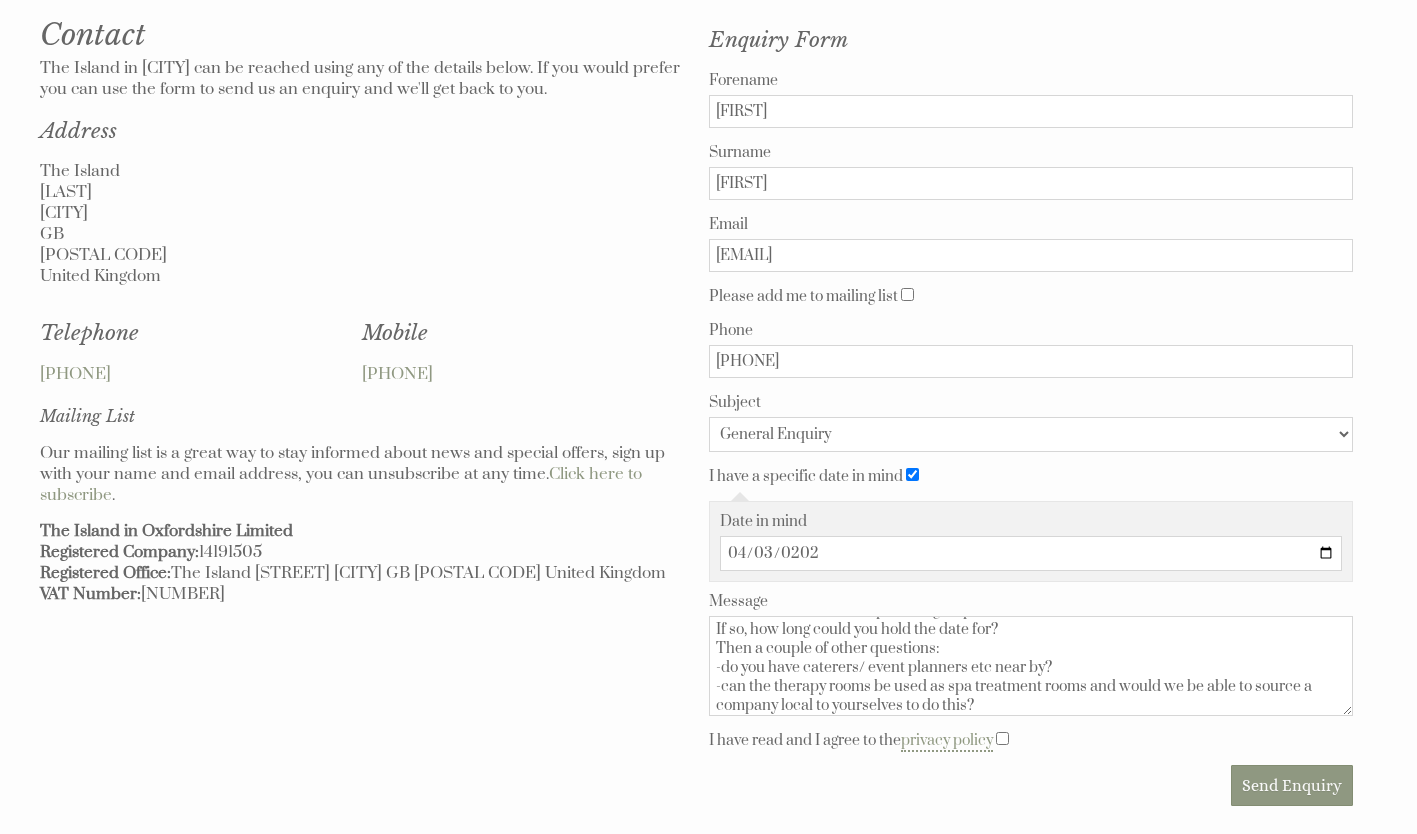 scroll, scrollTop: 0, scrollLeft: 0, axis: both 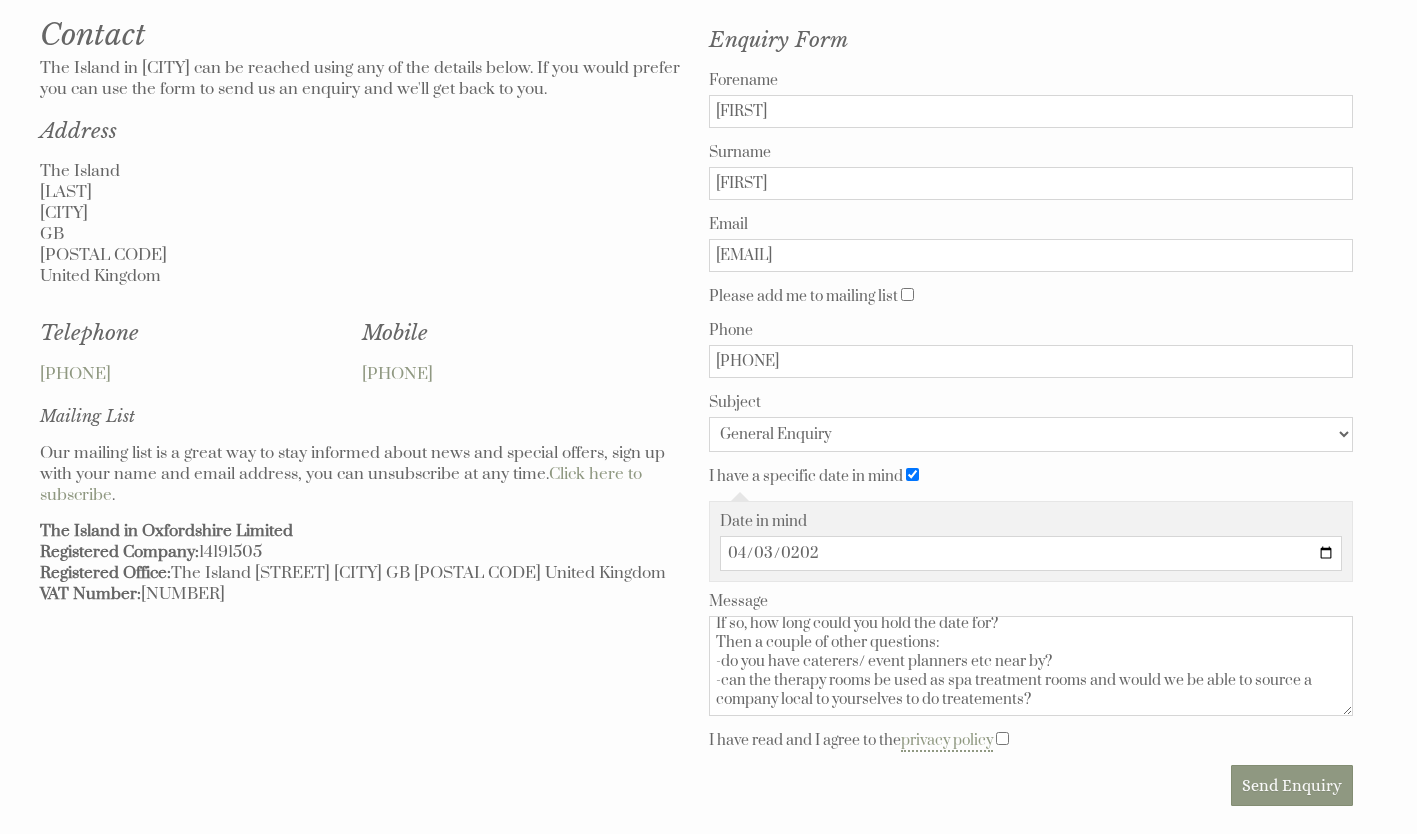 click on "Hi, we are looking to book for our best friend's hen do next year over Easter weekend.
We have seen these dates are available but would like to see whether you can temporarily hold the date while we run it past the group of hens?
If so, how long could you hold the date for?
Then a couple of other questions:
-do you have caterers/ event planners etc near by?
-can the therapy rooms be used as spa treatment rooms and would we be able to source a company local to yourselves to do treatements?" at bounding box center [1031, 666] 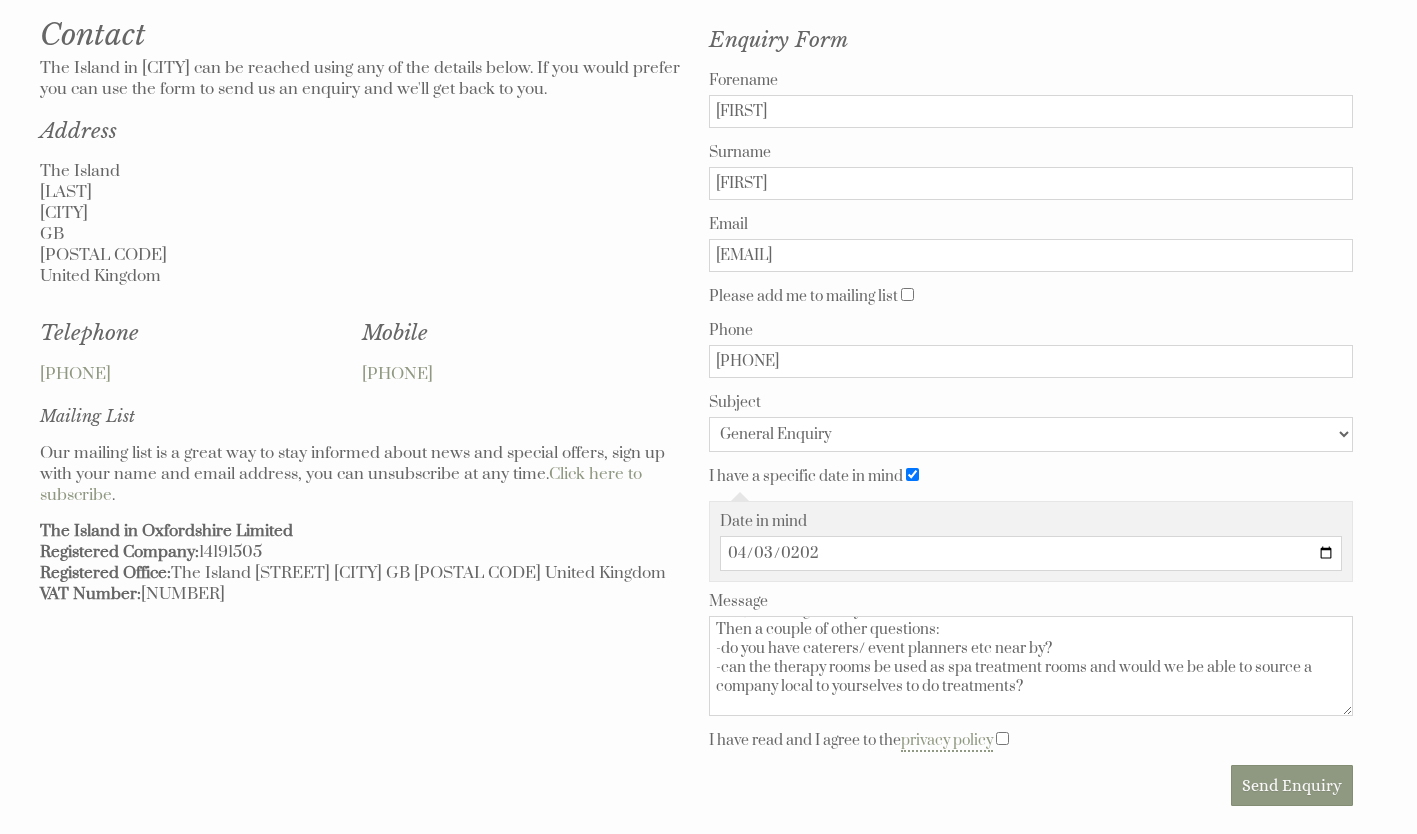 click on "Hi, we are looking to book for our best friend's hen do next year over Easter weekend.
We have seen these dates are available but would like to see whether you can temporarily hold the date while we run it past the group of hens?
If so, how long could you hold the date for?
Then a couple of other questions:
-do you have caterers/ event planners etc near by?
-can the therapy rooms be used as spa treatment rooms and would we be able to source a company local to yourselves to do treatments?
Thank you, Cara" at bounding box center (1031, 666) 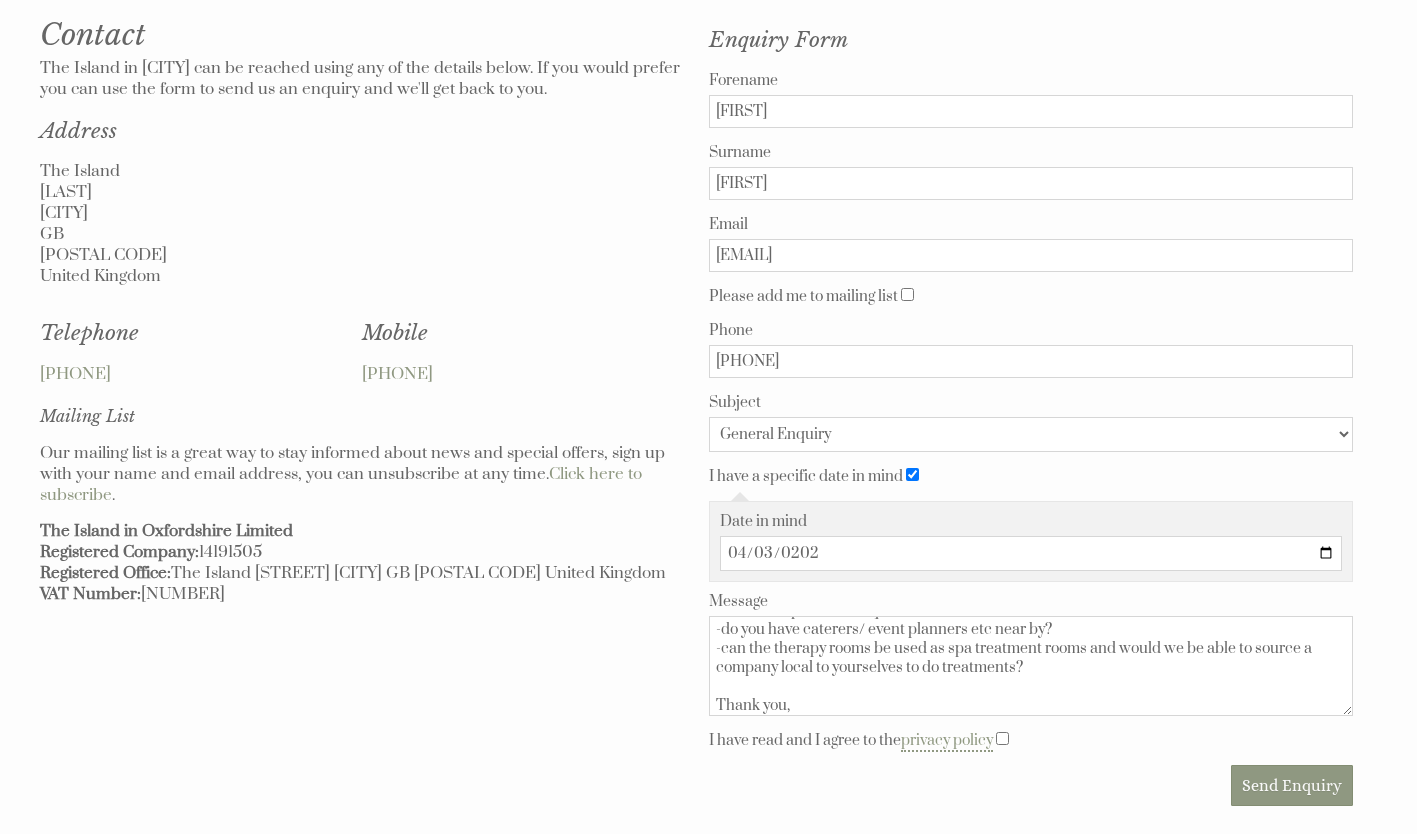 scroll, scrollTop: 117, scrollLeft: 0, axis: vertical 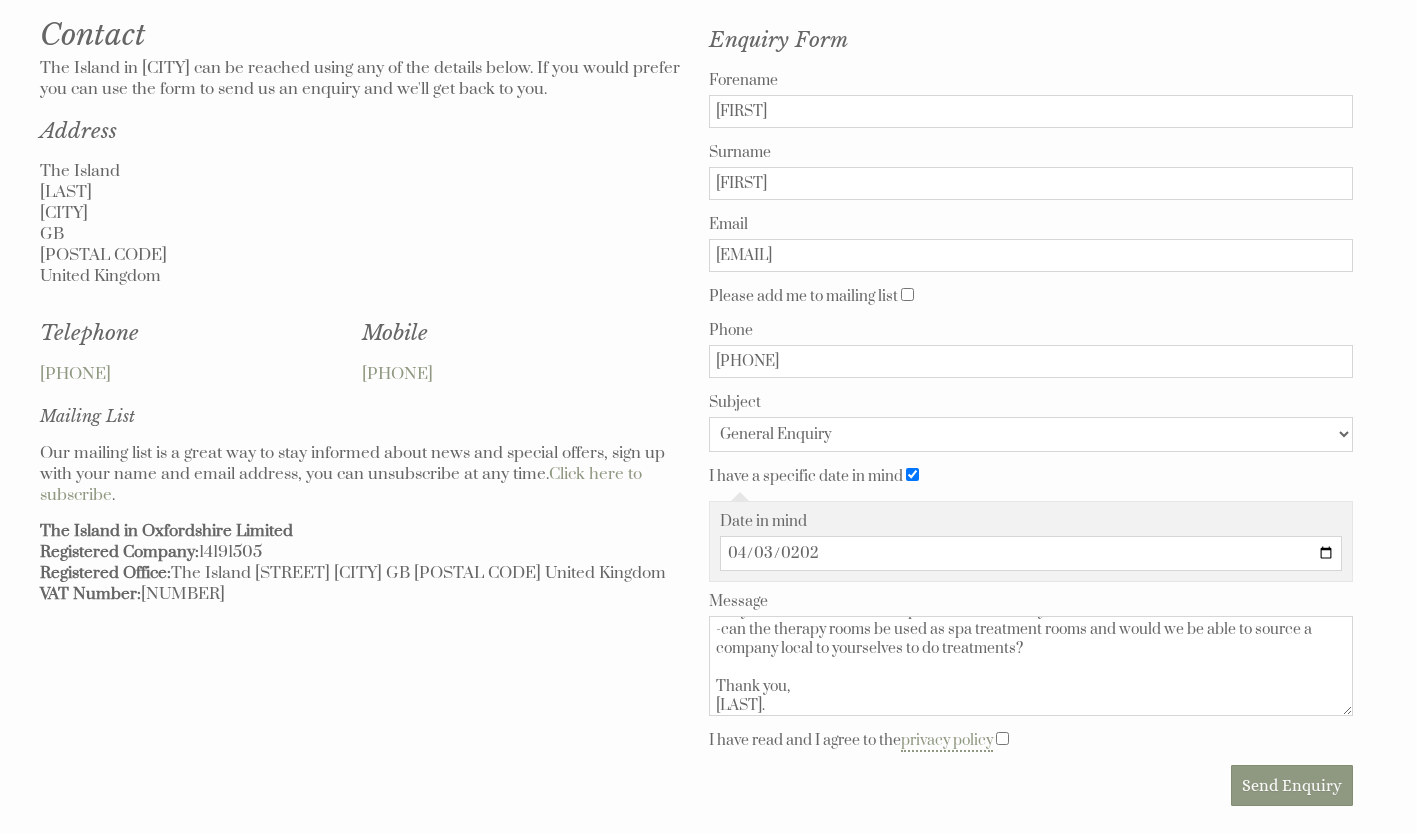 type on "Hi, we are looking to book for our best friend's hen do next year over Easter weekend.
We have seen these dates are available but would like to see whether you can temporarily hold the date while we run it past the group of hens?
If so, how long could you hold the date for?
Then a couple of other questions:
-do you have caterers/ event planners etc near by?
-can the therapy rooms be used as spa treatment rooms and would we be able to source a company local to yourselves to do treatments?
Thank you,
[LAST]." 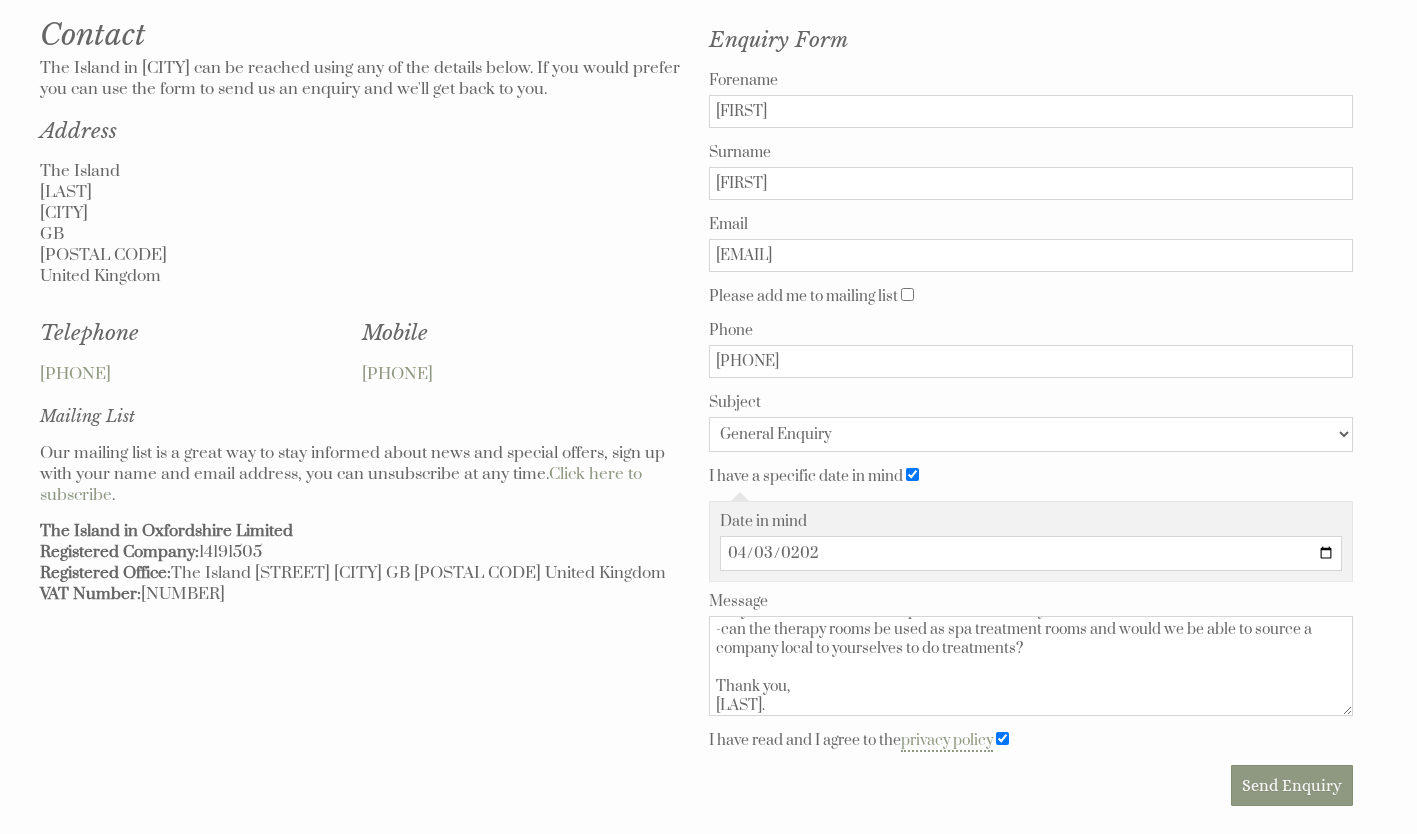 click on "Hi, we are looking to book for our best friend's hen do next year over Easter weekend.
We have seen these dates are available but would like to see whether you can temporarily hold the date while we run it past the group of hens?
If so, how long could you hold the date for?
Then a couple of other questions:
-do you have caterers/ event planners etc near by?
-can the therapy rooms be used as spa treatment rooms and would we be able to source a company local to yourselves to do treatments?
Thank you,
[LAST]." at bounding box center [1031, 666] 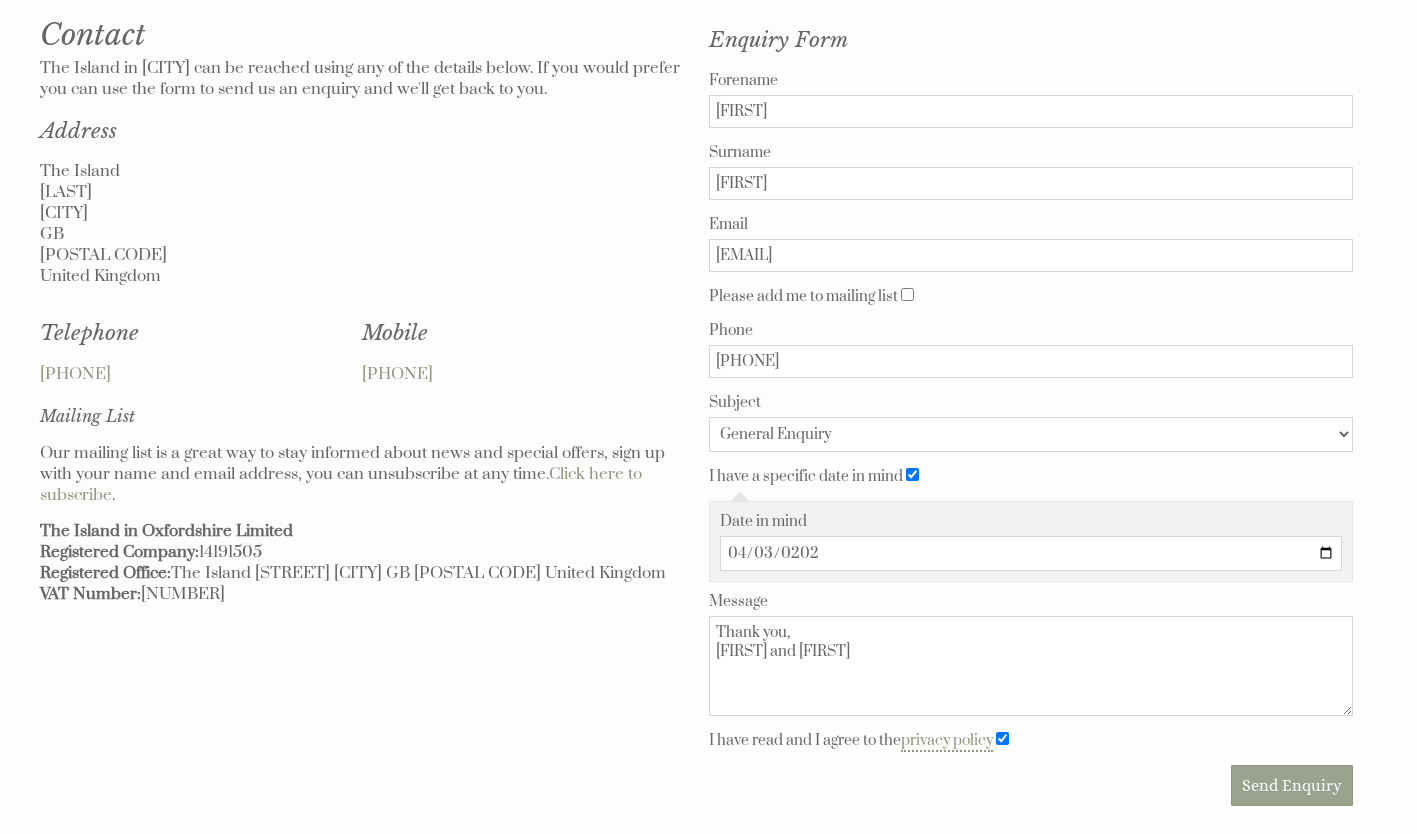type on "Thank you,
[FIRST] and [FIRST]" 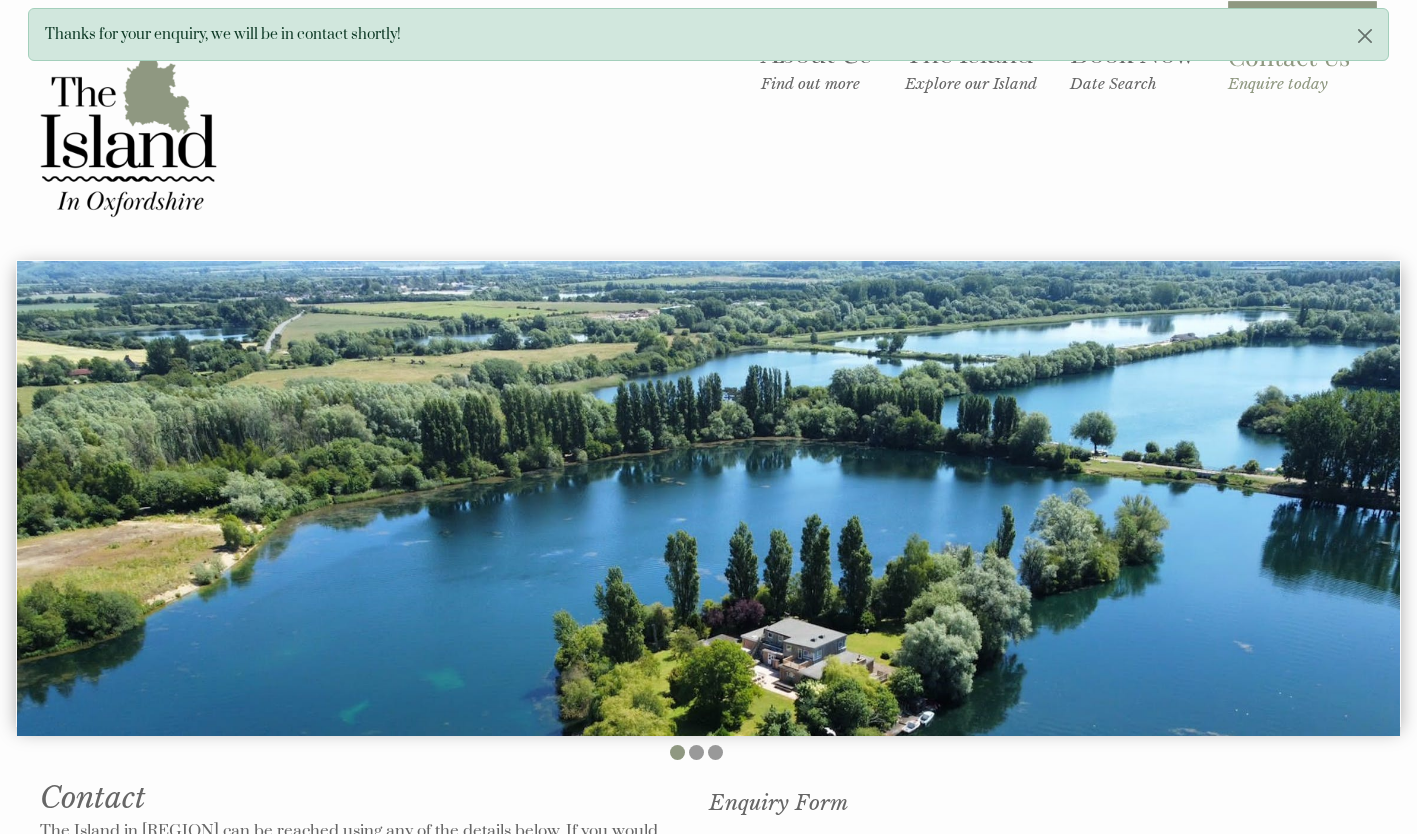 scroll, scrollTop: 0, scrollLeft: 0, axis: both 